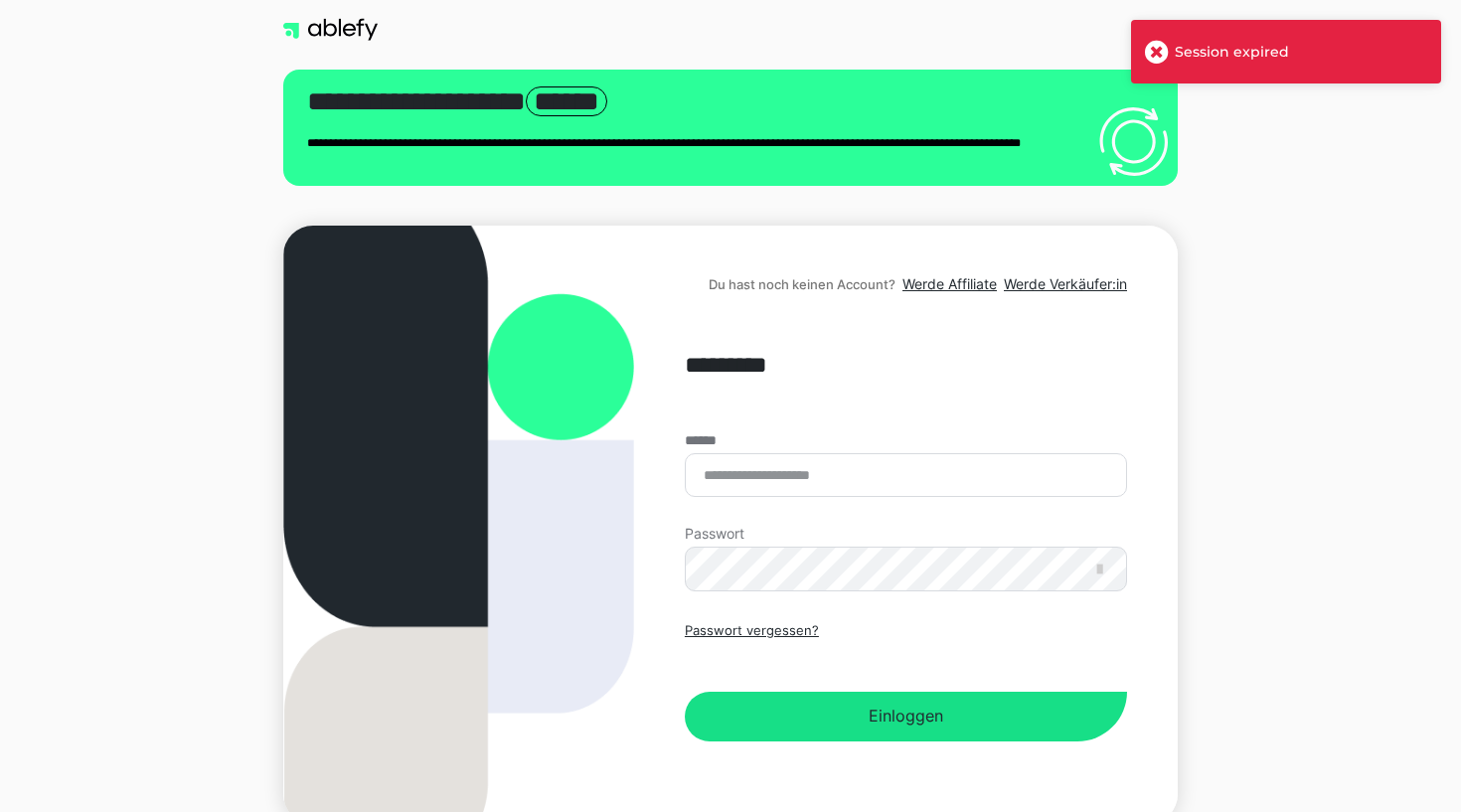 scroll, scrollTop: 0, scrollLeft: 0, axis: both 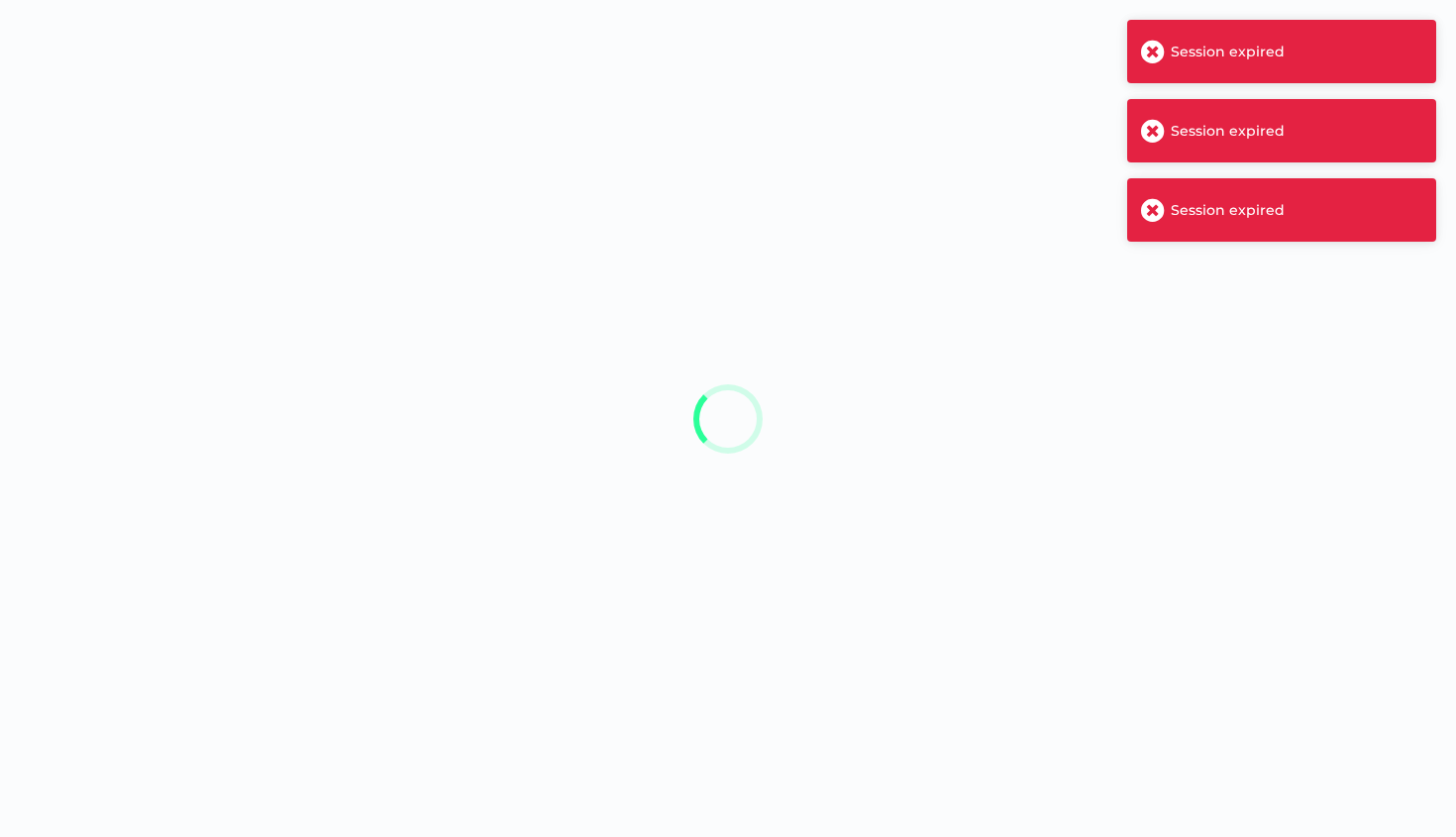 click at bounding box center (1153, 52) 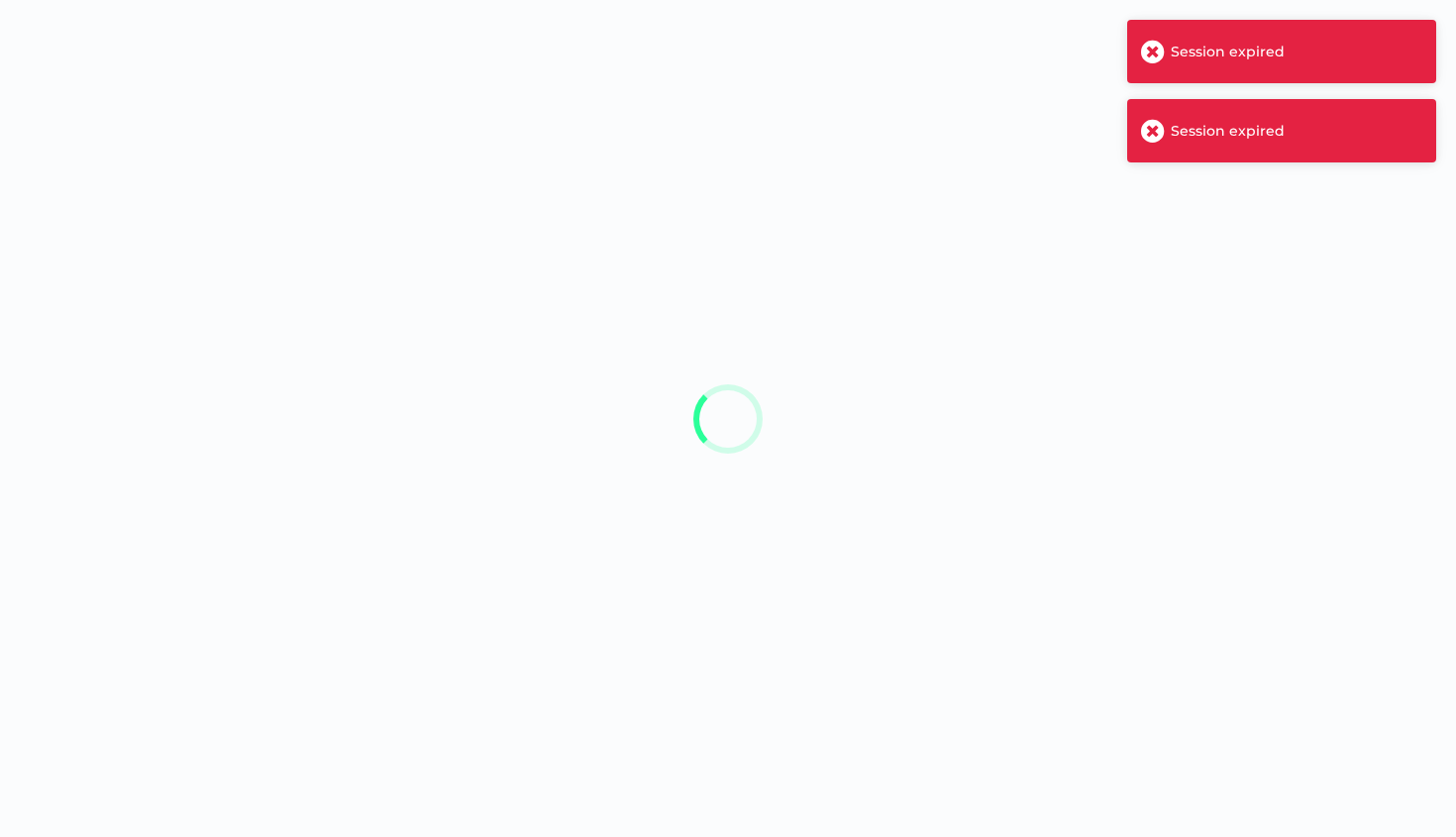click on "Session expired" at bounding box center (1282, 131) 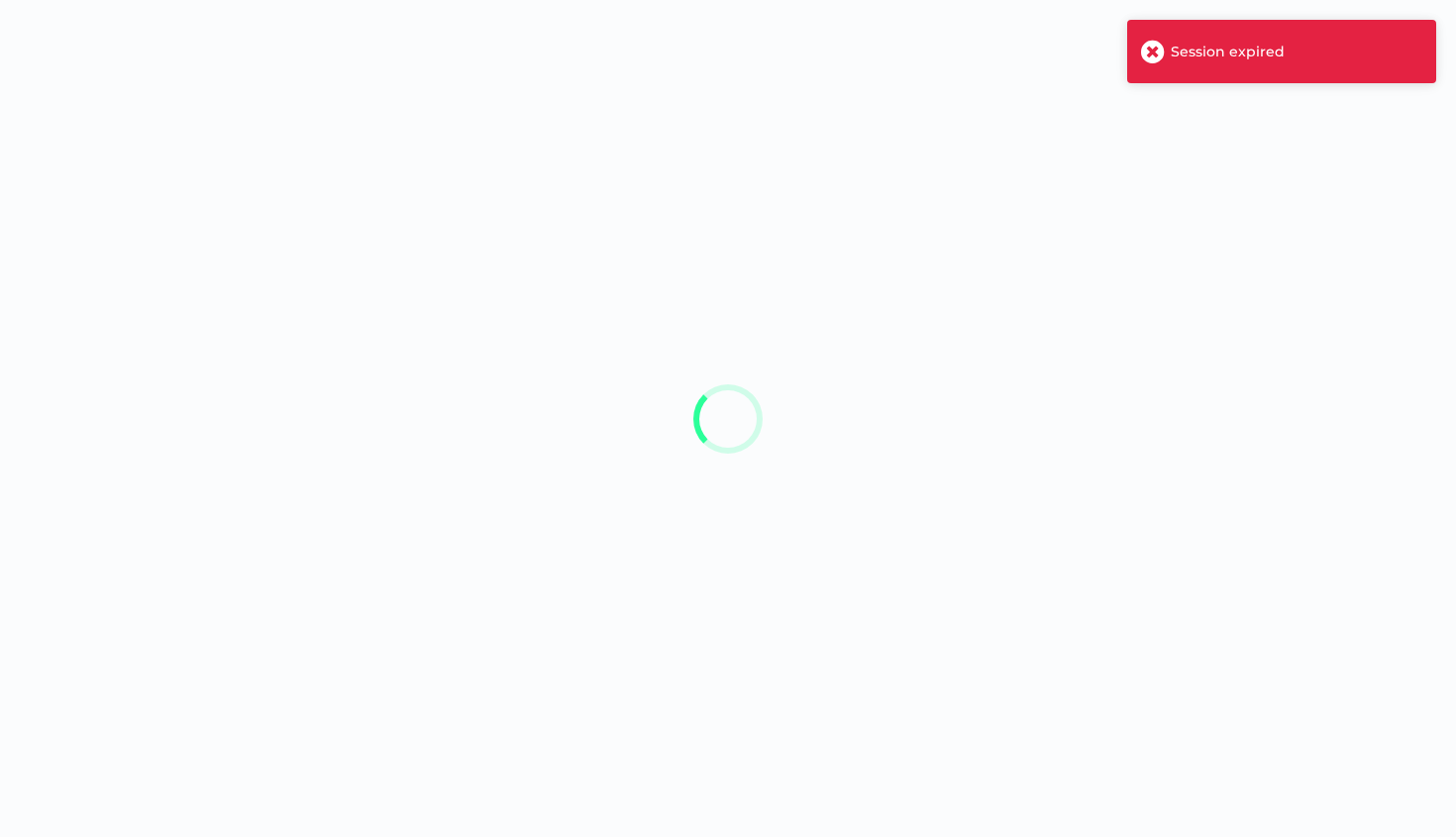 click at bounding box center (1153, 52) 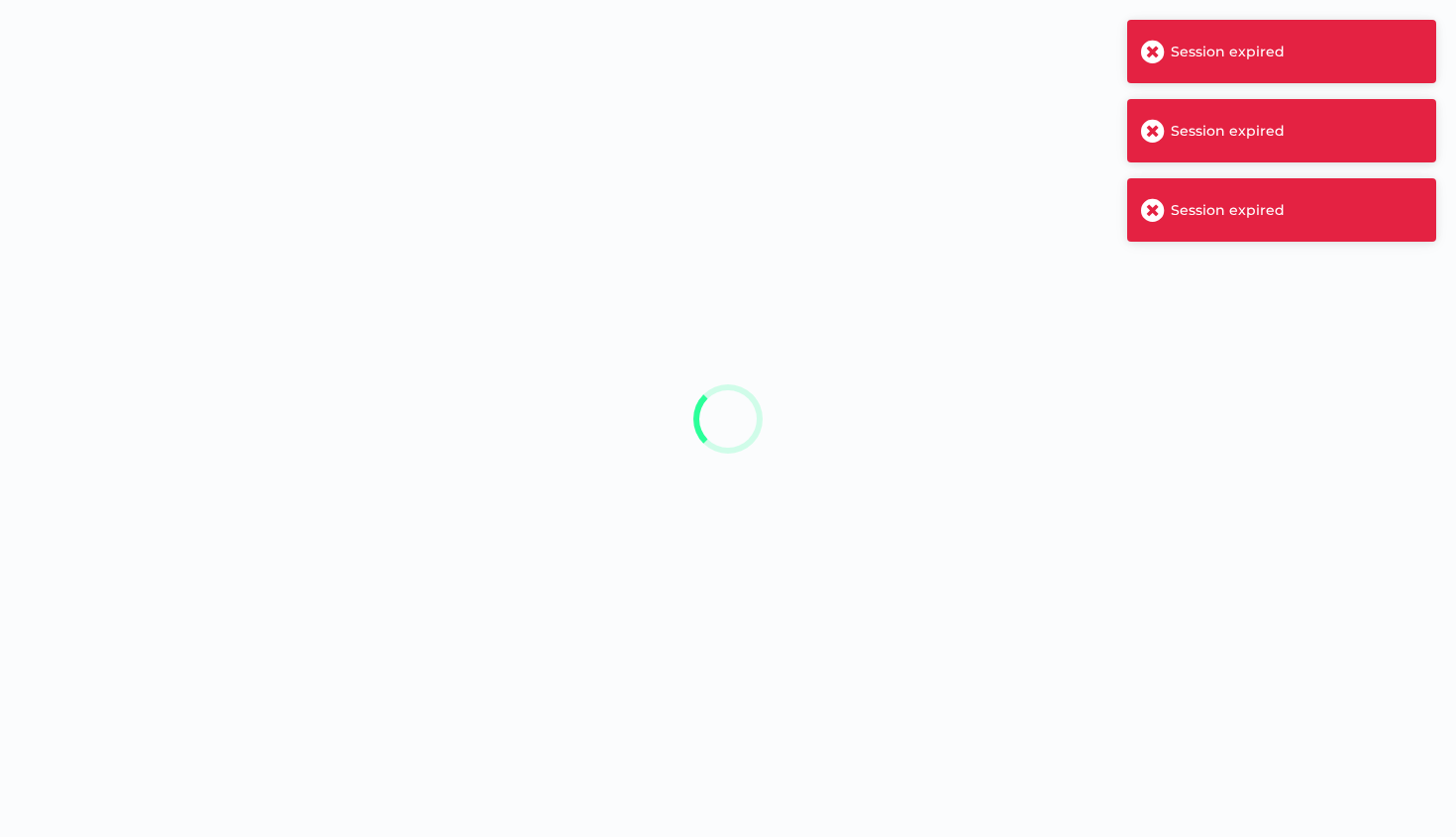 scroll, scrollTop: 0, scrollLeft: 0, axis: both 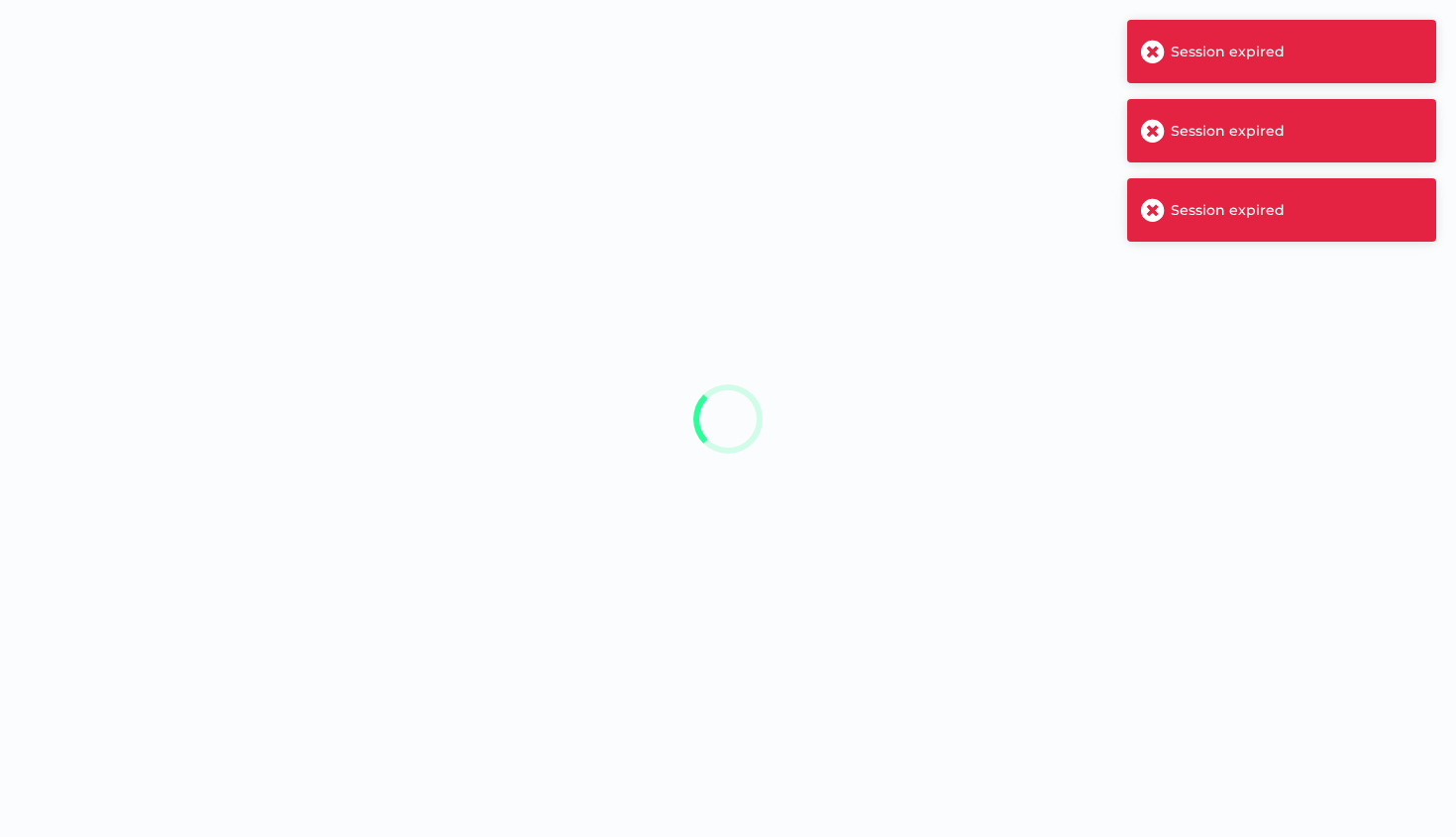 click at bounding box center [1153, 52] 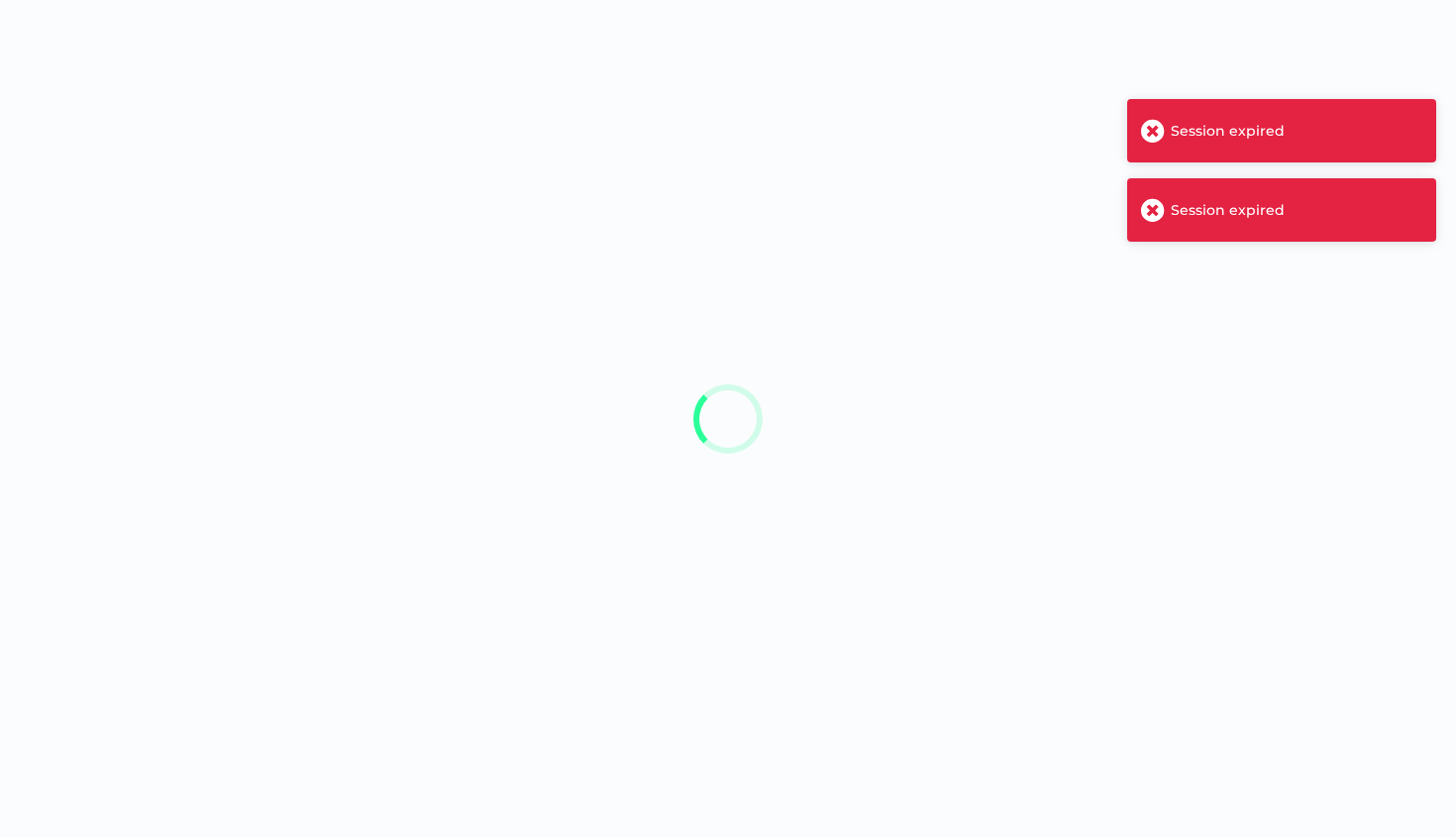 click at bounding box center (1153, 131) 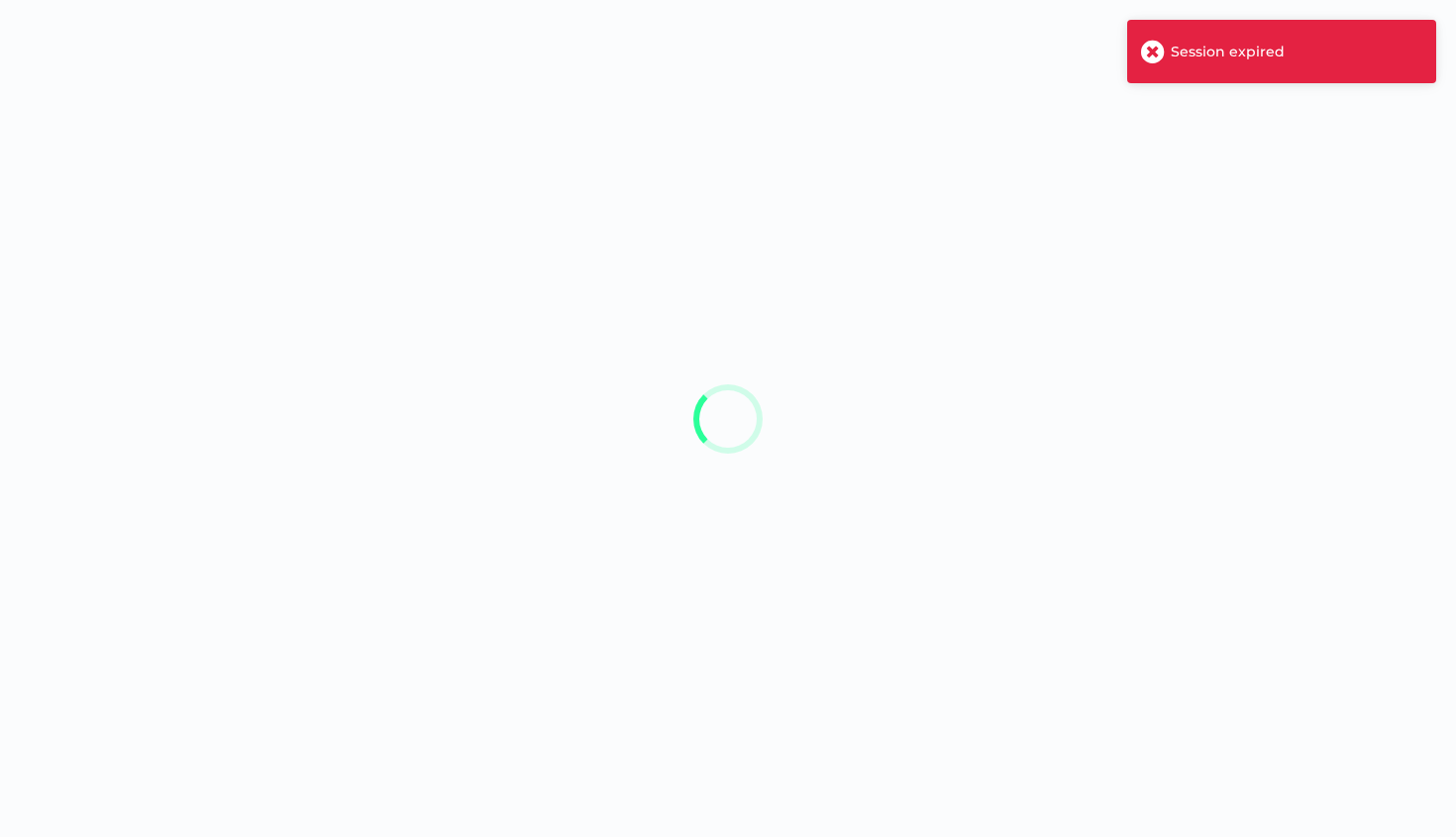 click on "Session expired Session expired" at bounding box center (728, 418) 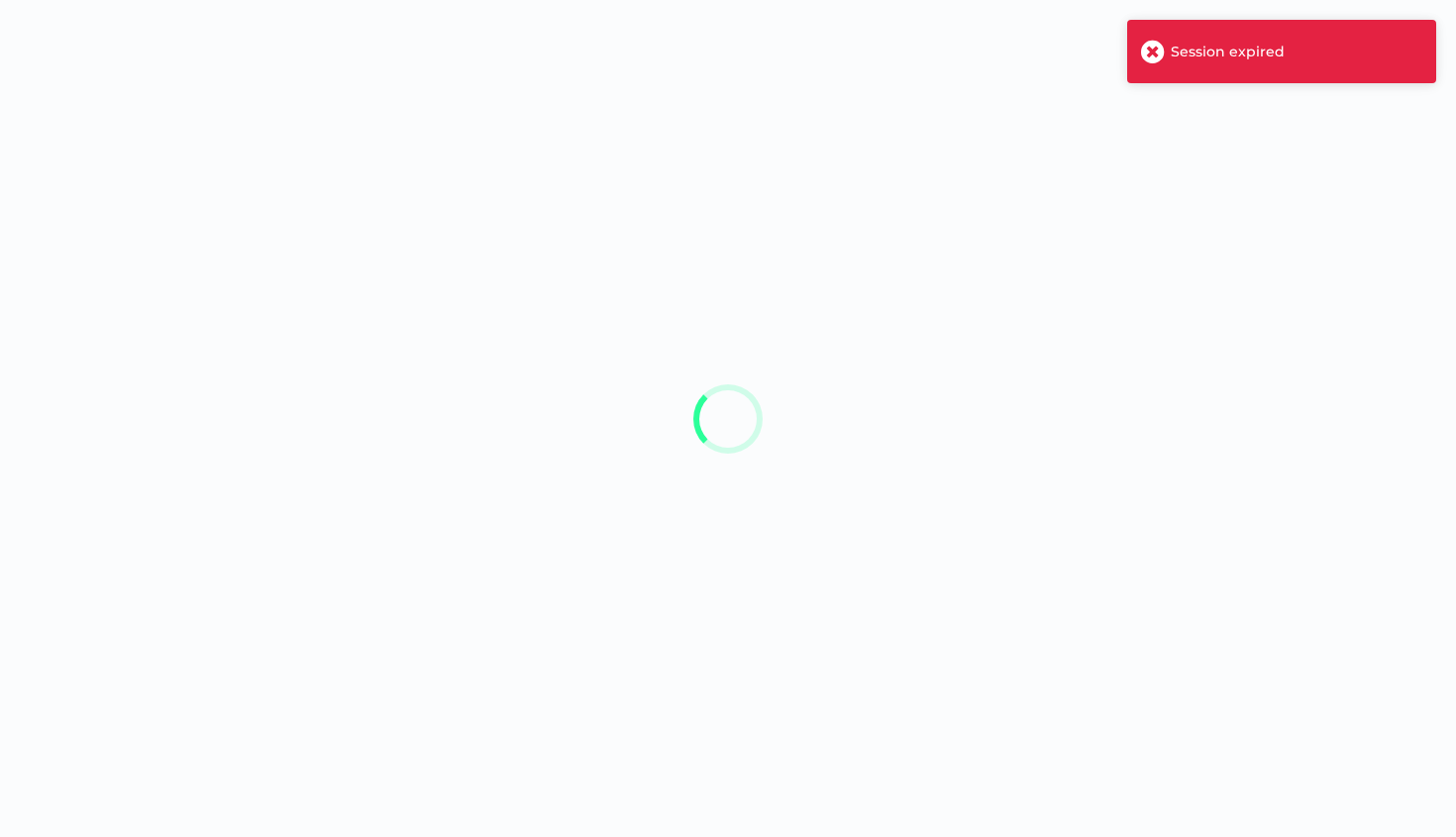 click at bounding box center (1153, 52) 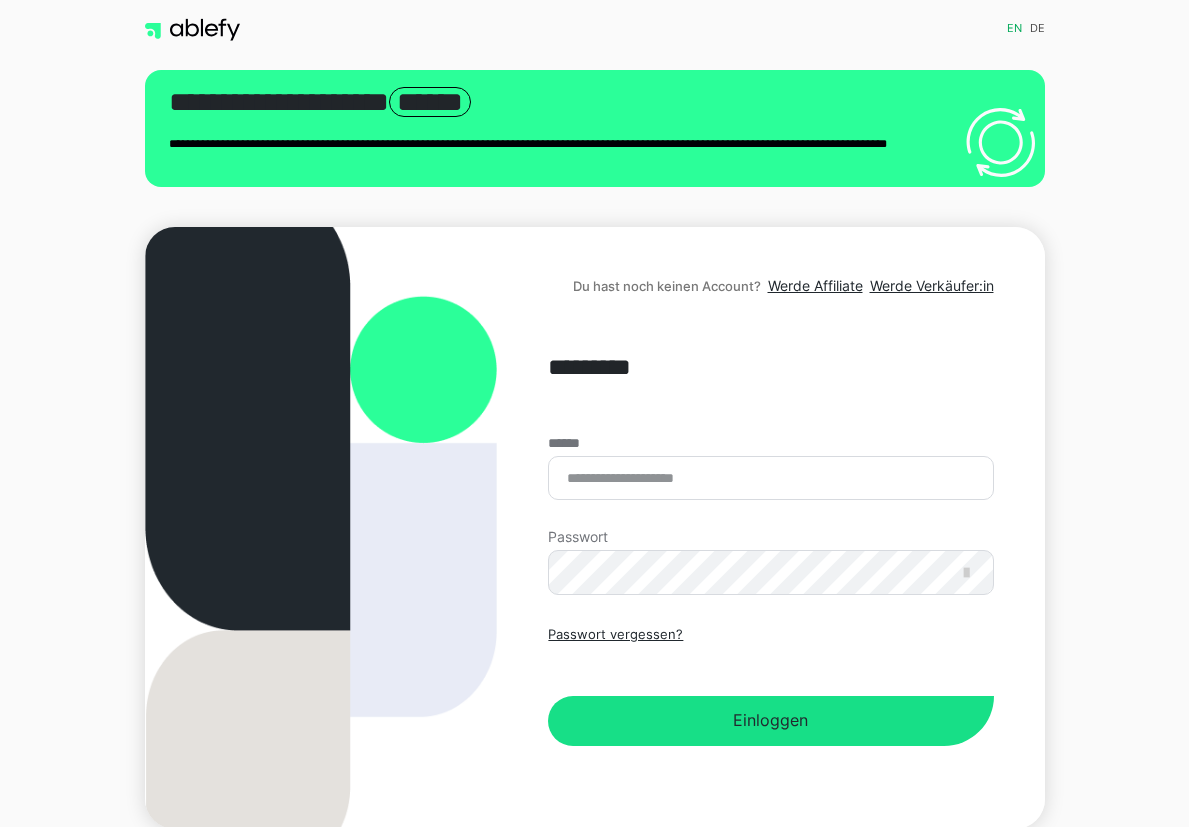 scroll, scrollTop: 0, scrollLeft: 0, axis: both 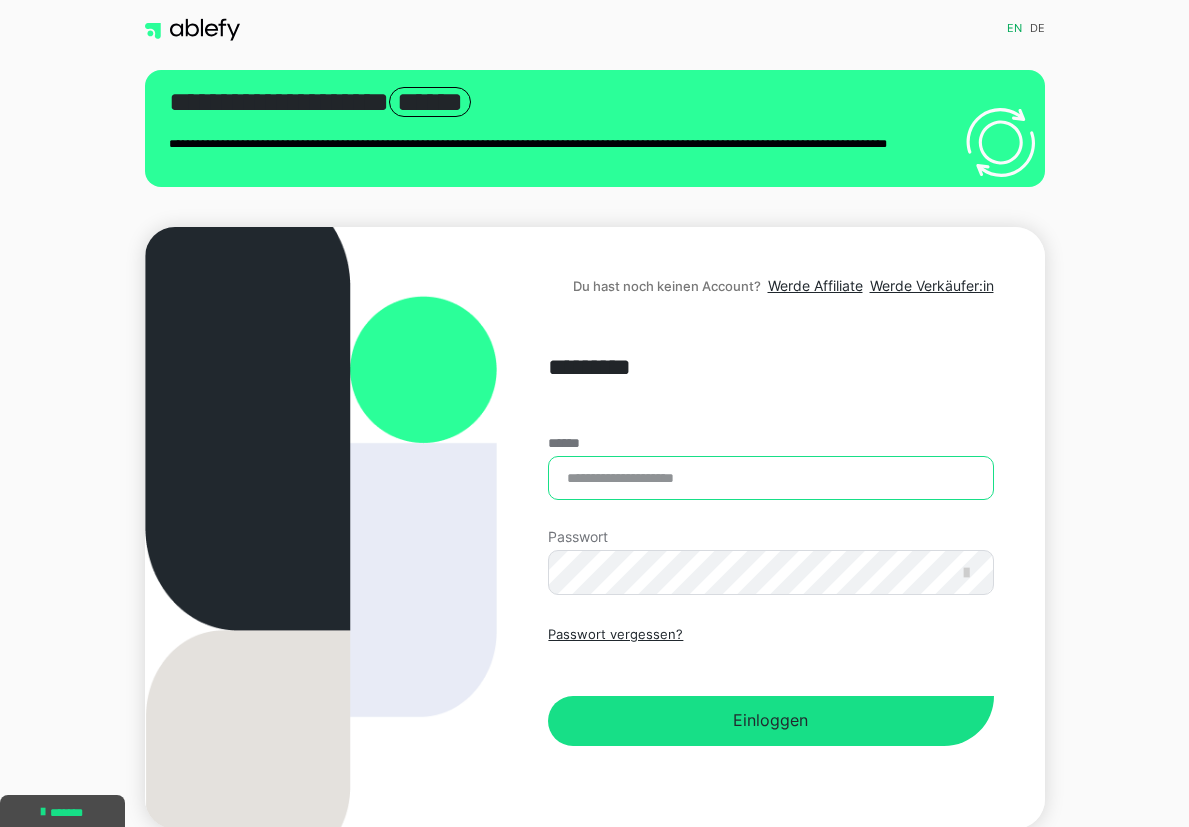 type on "**********" 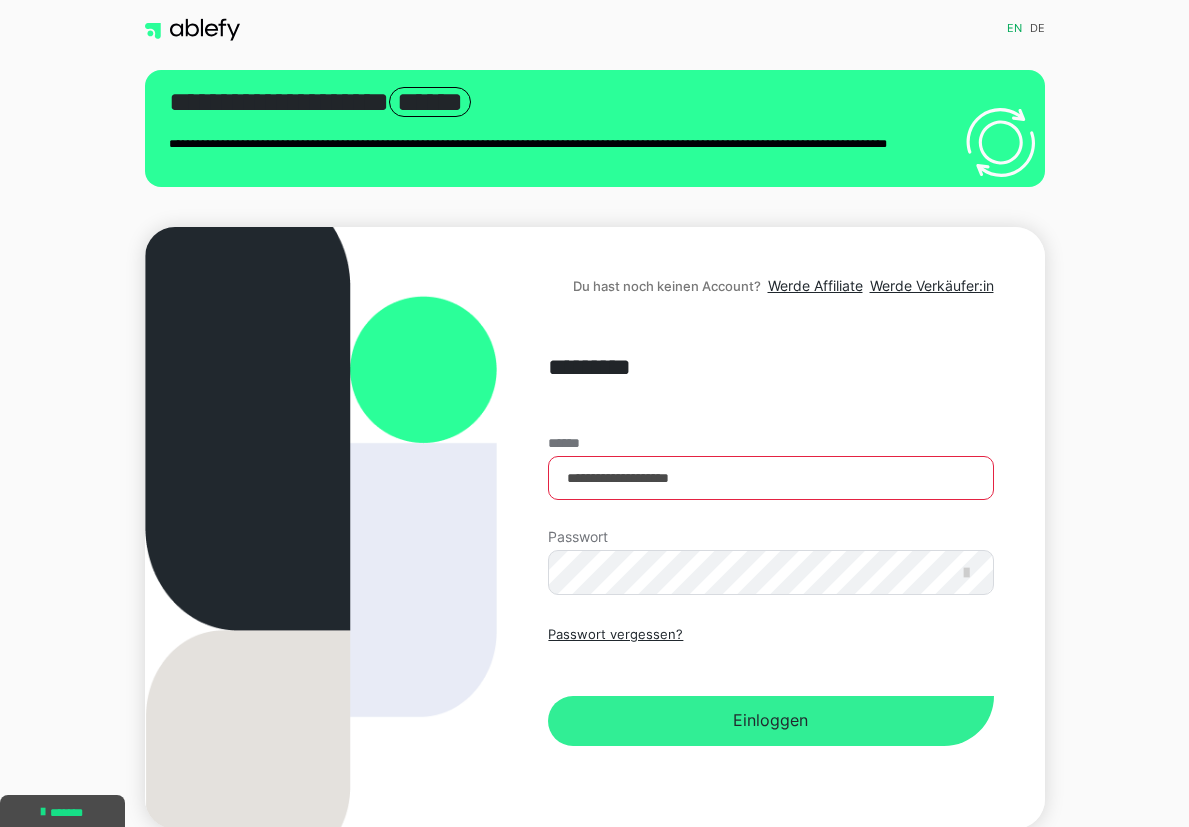 click on "Einloggen" at bounding box center [770, 721] 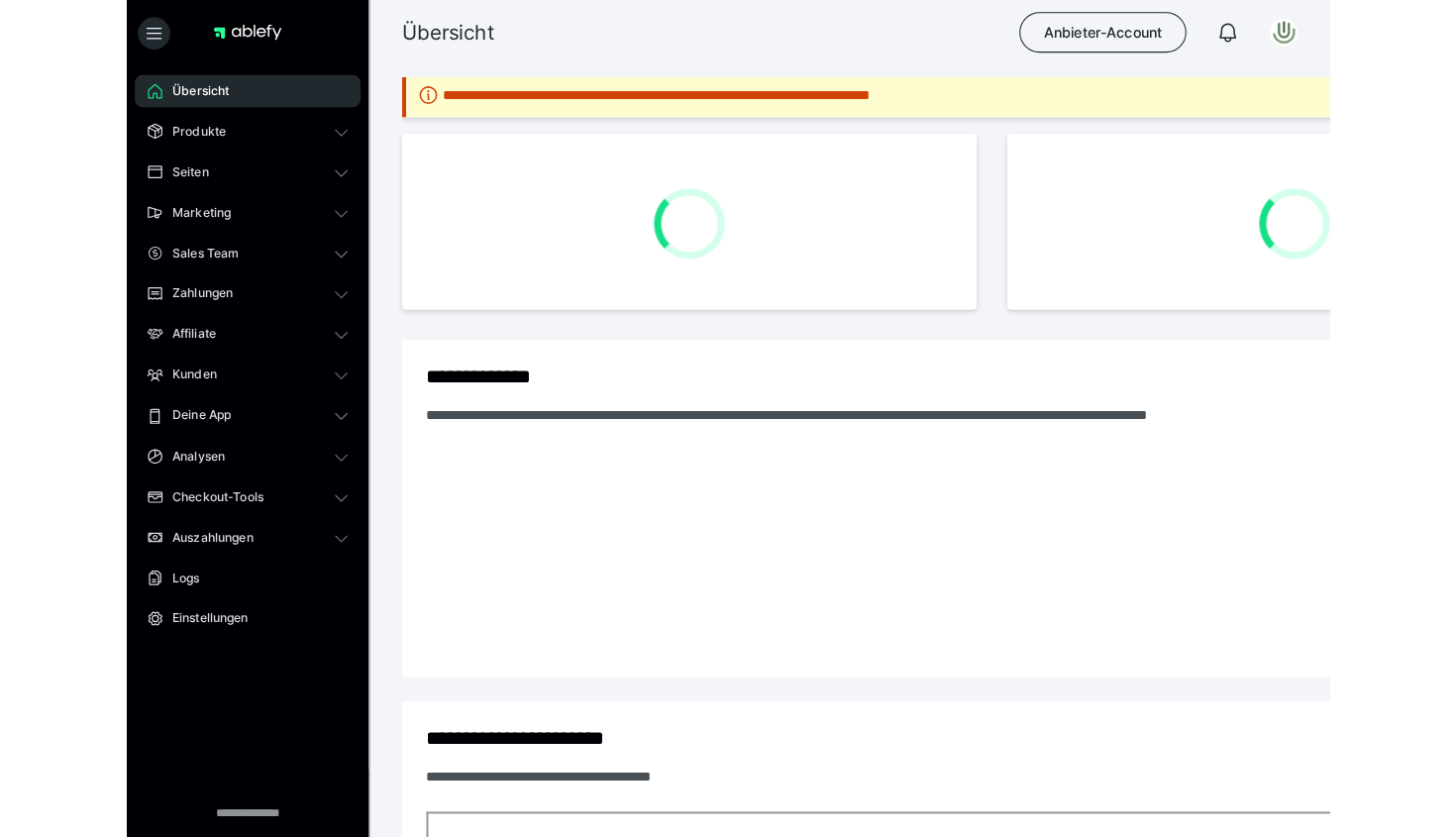 scroll, scrollTop: 0, scrollLeft: 0, axis: both 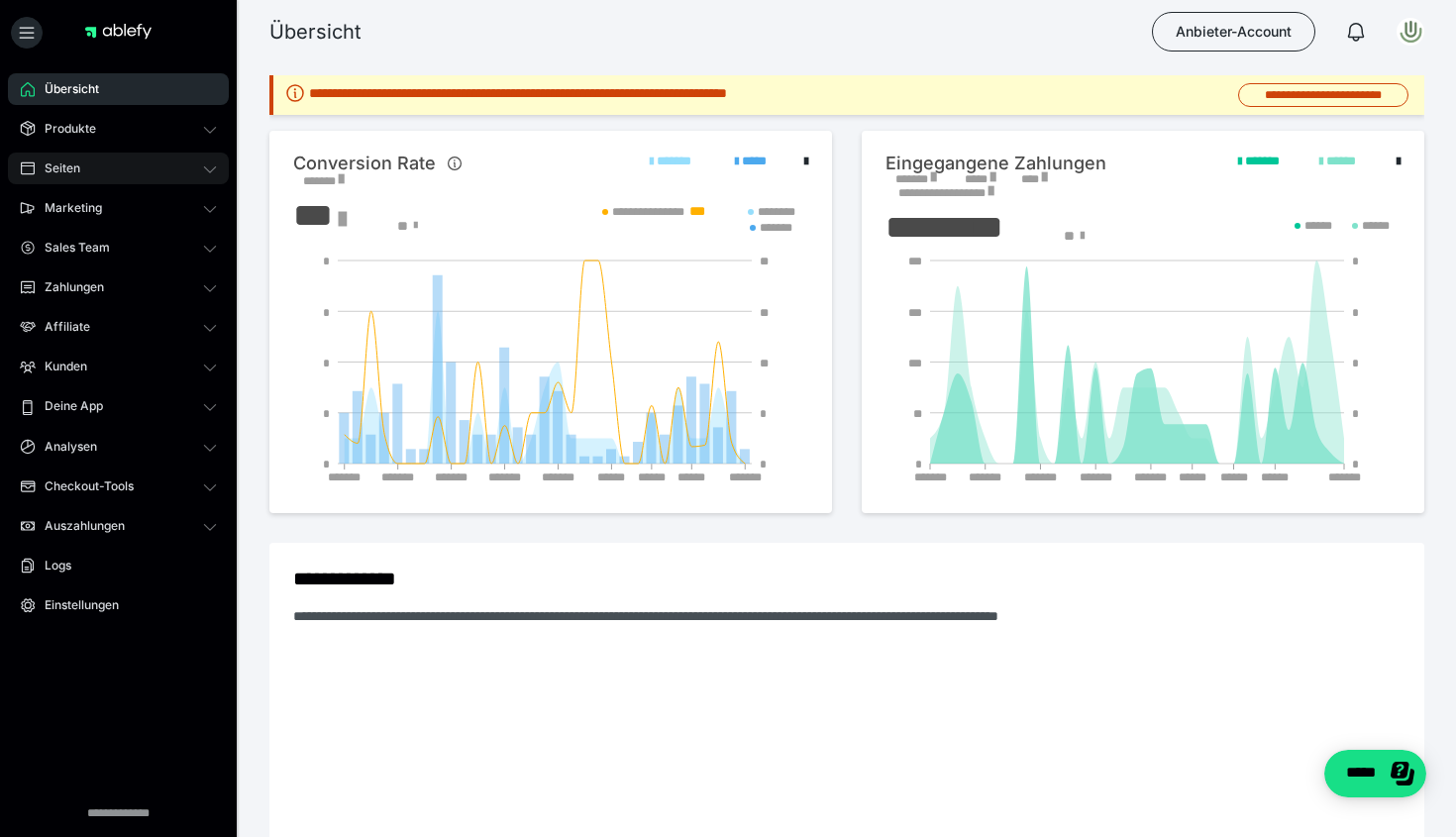 click on "Seiten" at bounding box center [118, 168] 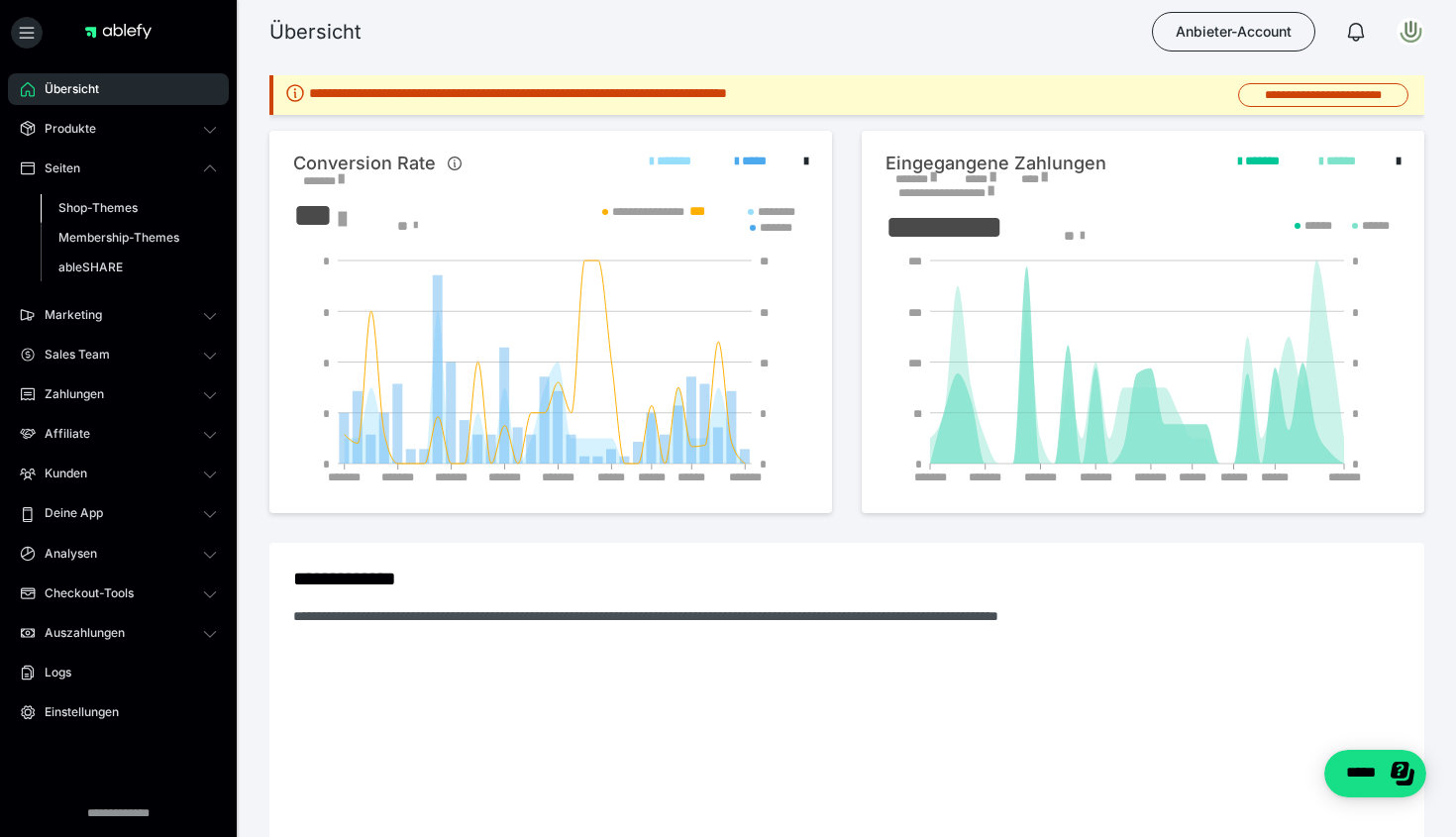 click on "Shop-Themes" at bounding box center [98, 207] 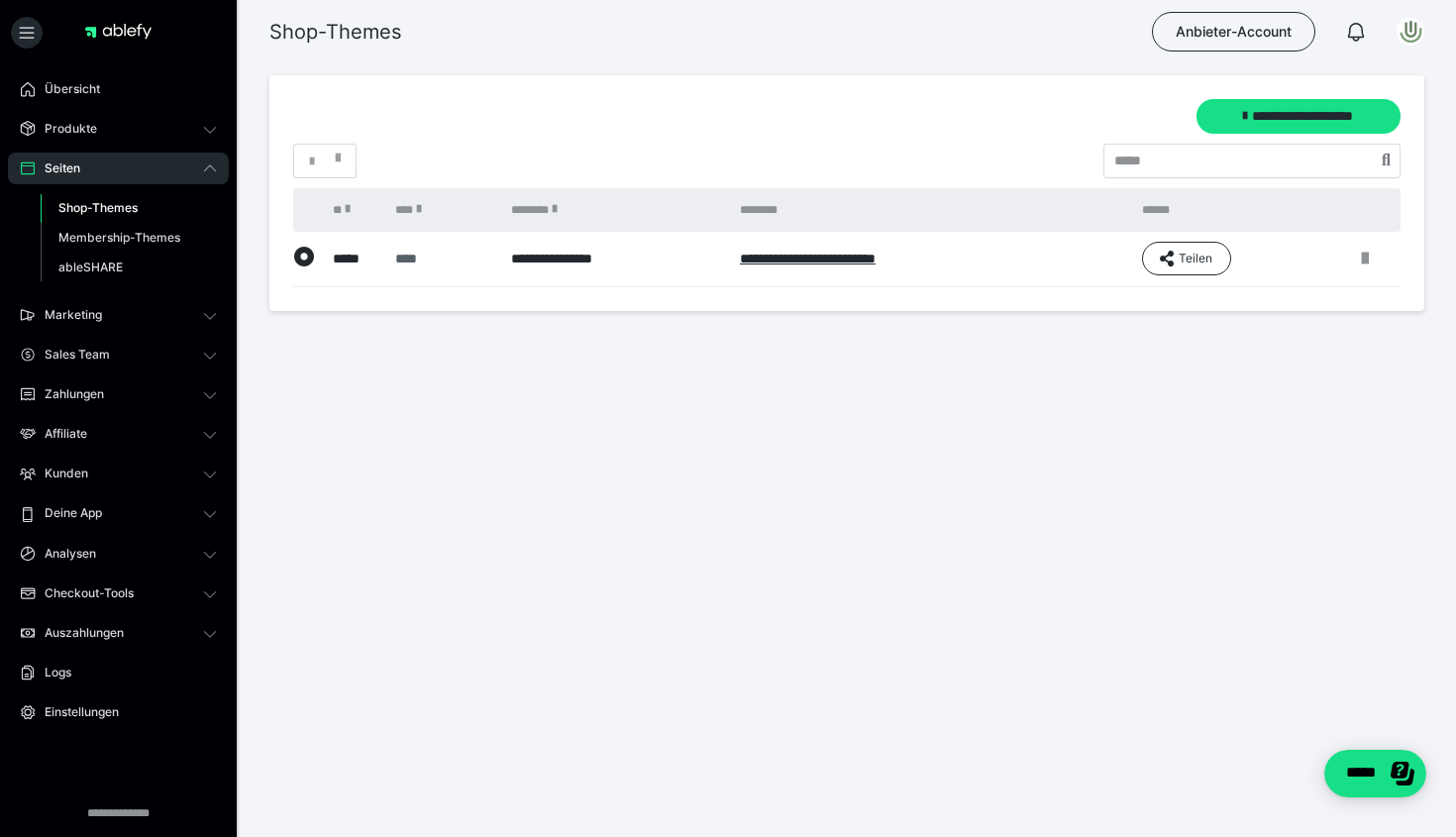 click on "****" at bounding box center (441, 259) 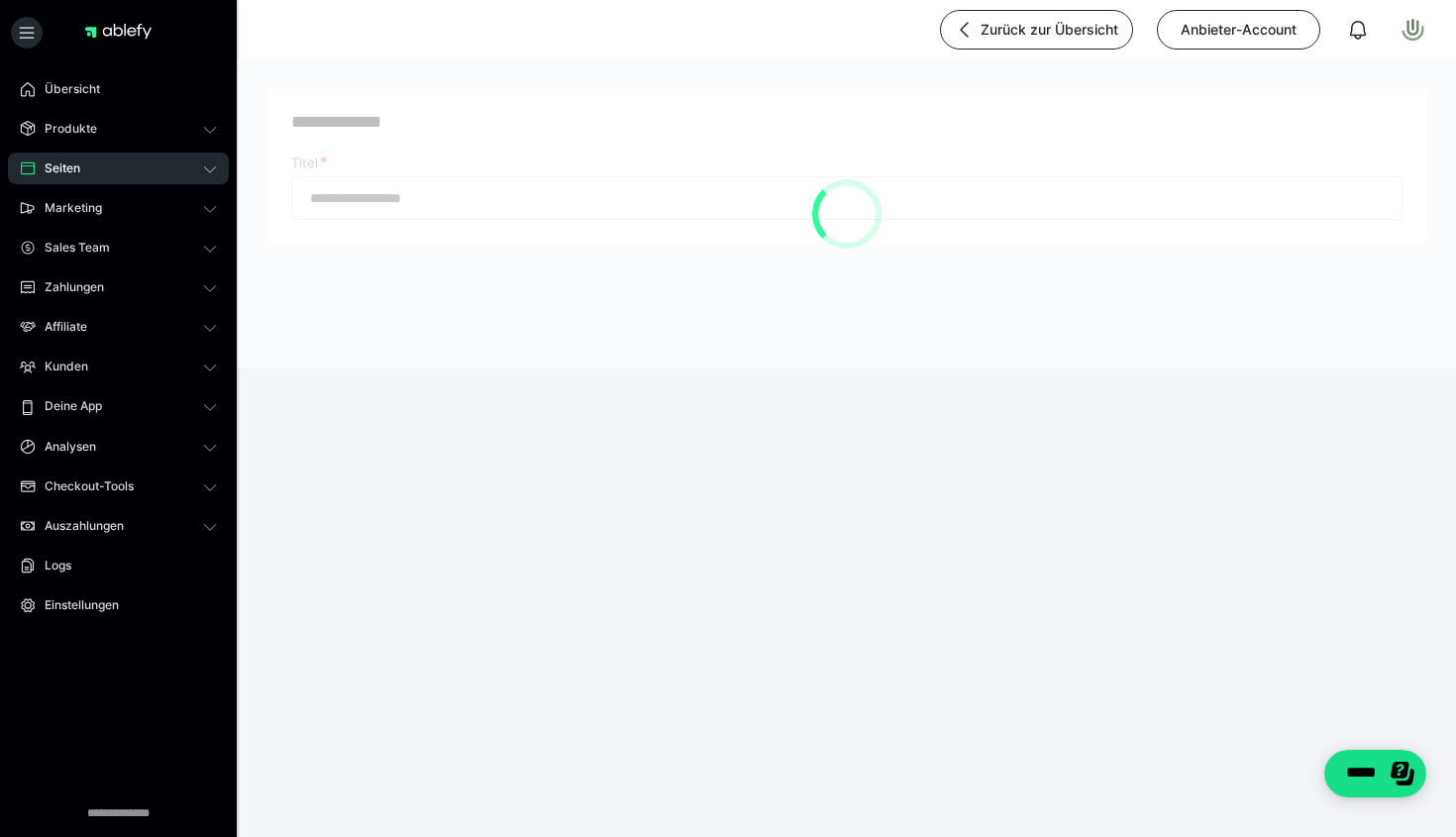 type on "****" 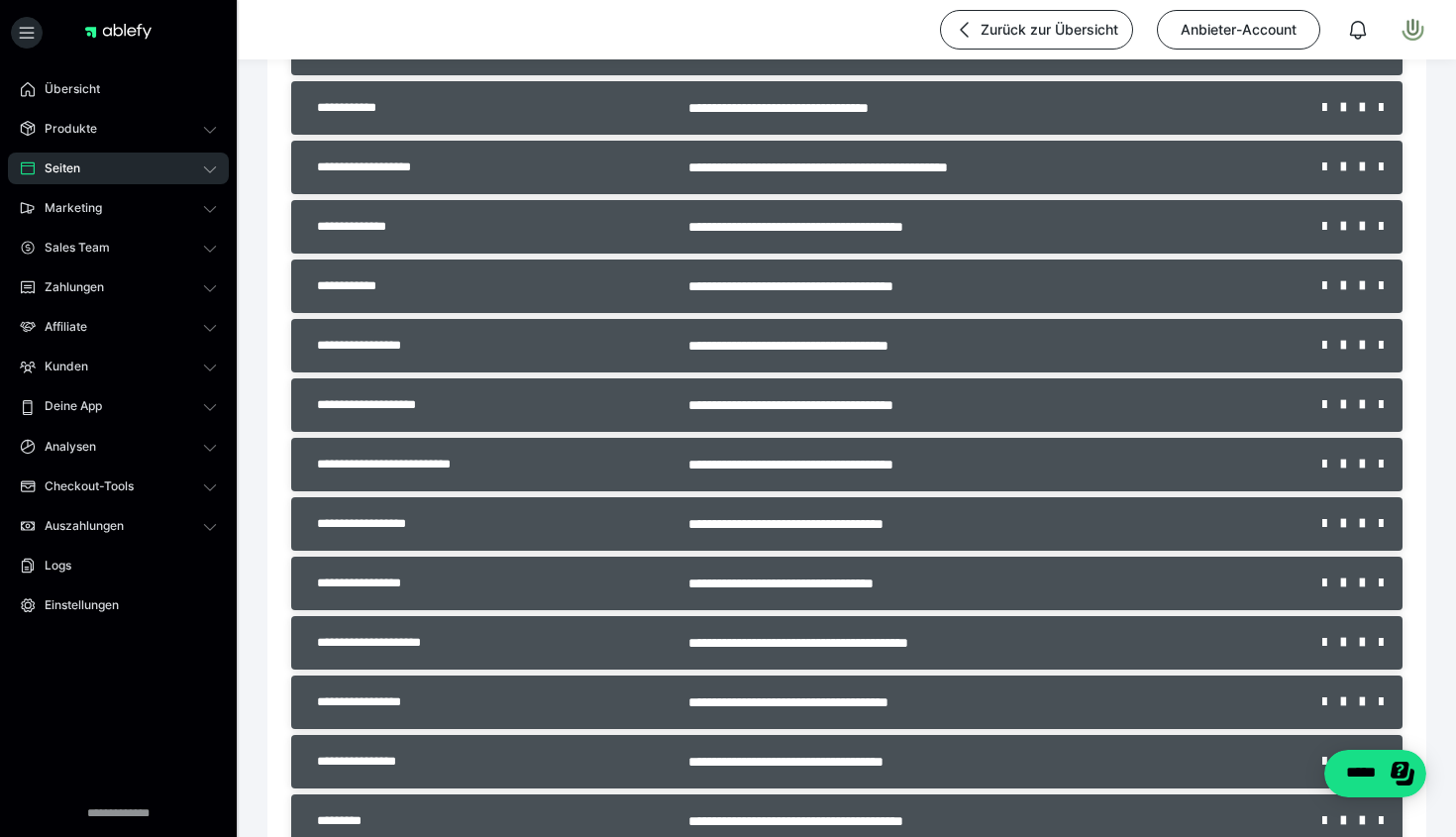 scroll, scrollTop: 3248, scrollLeft: 0, axis: vertical 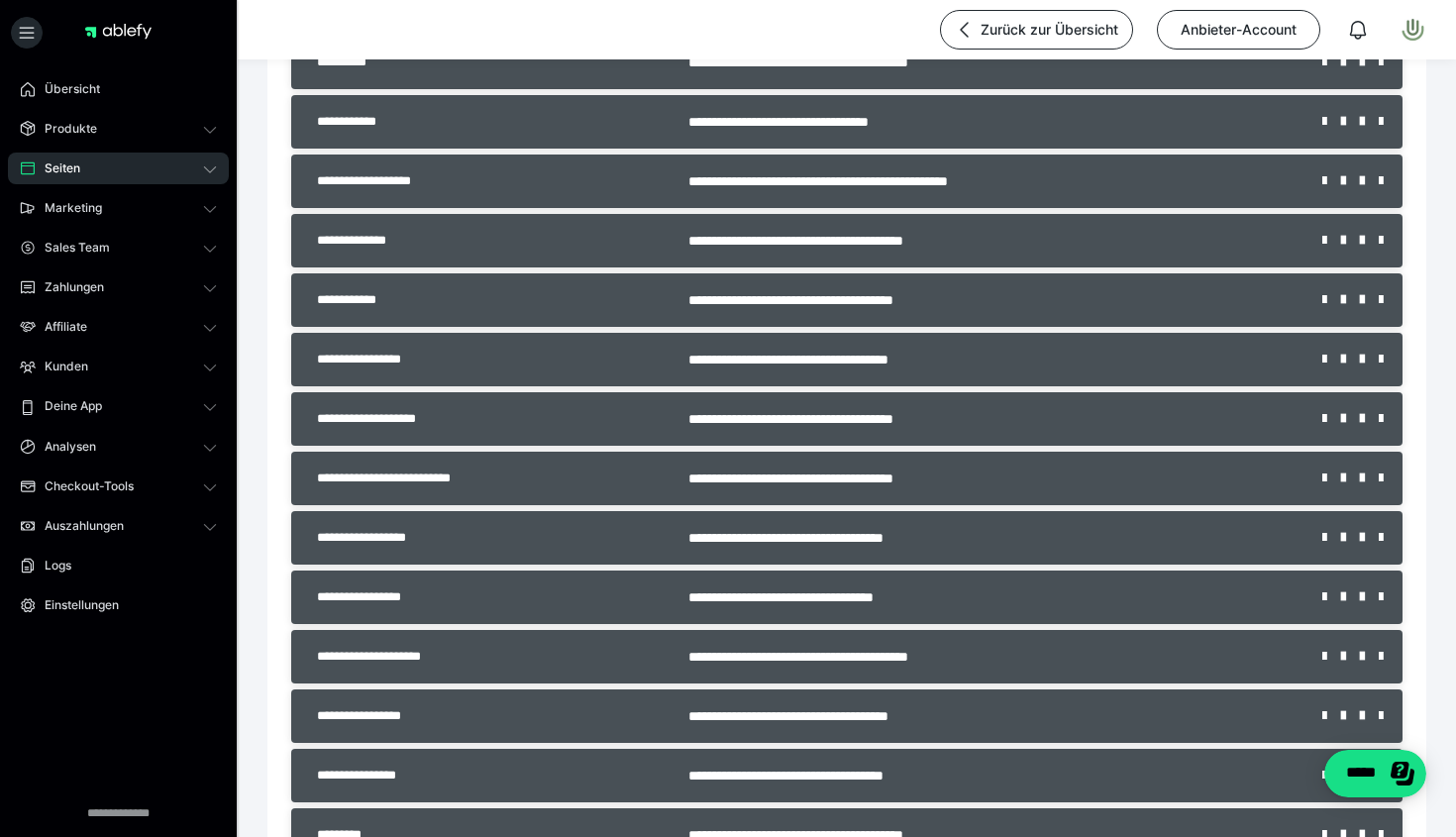 click on "Seiten" at bounding box center (55, 168) 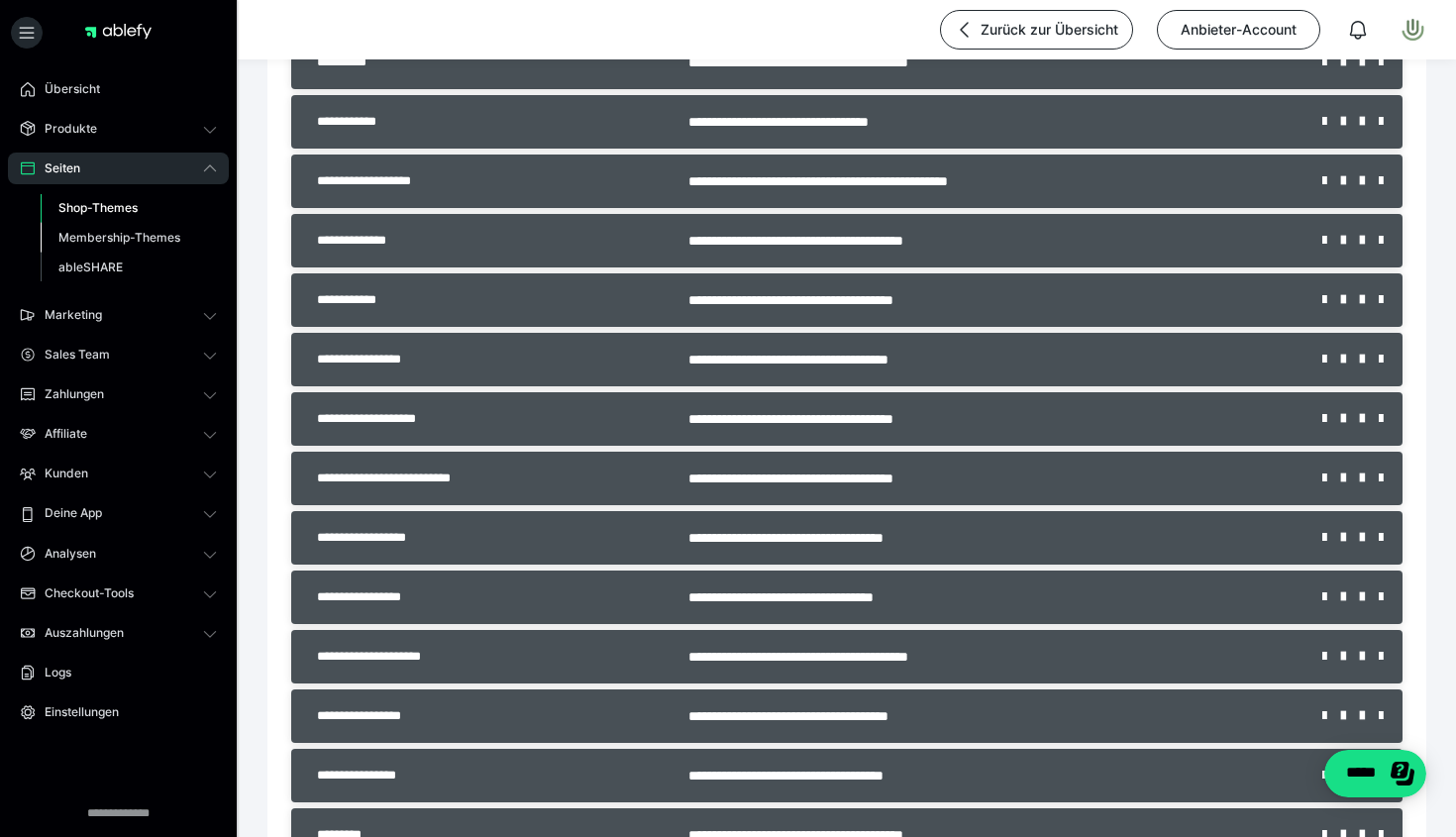 click on "Membership-Themes" at bounding box center [119, 237] 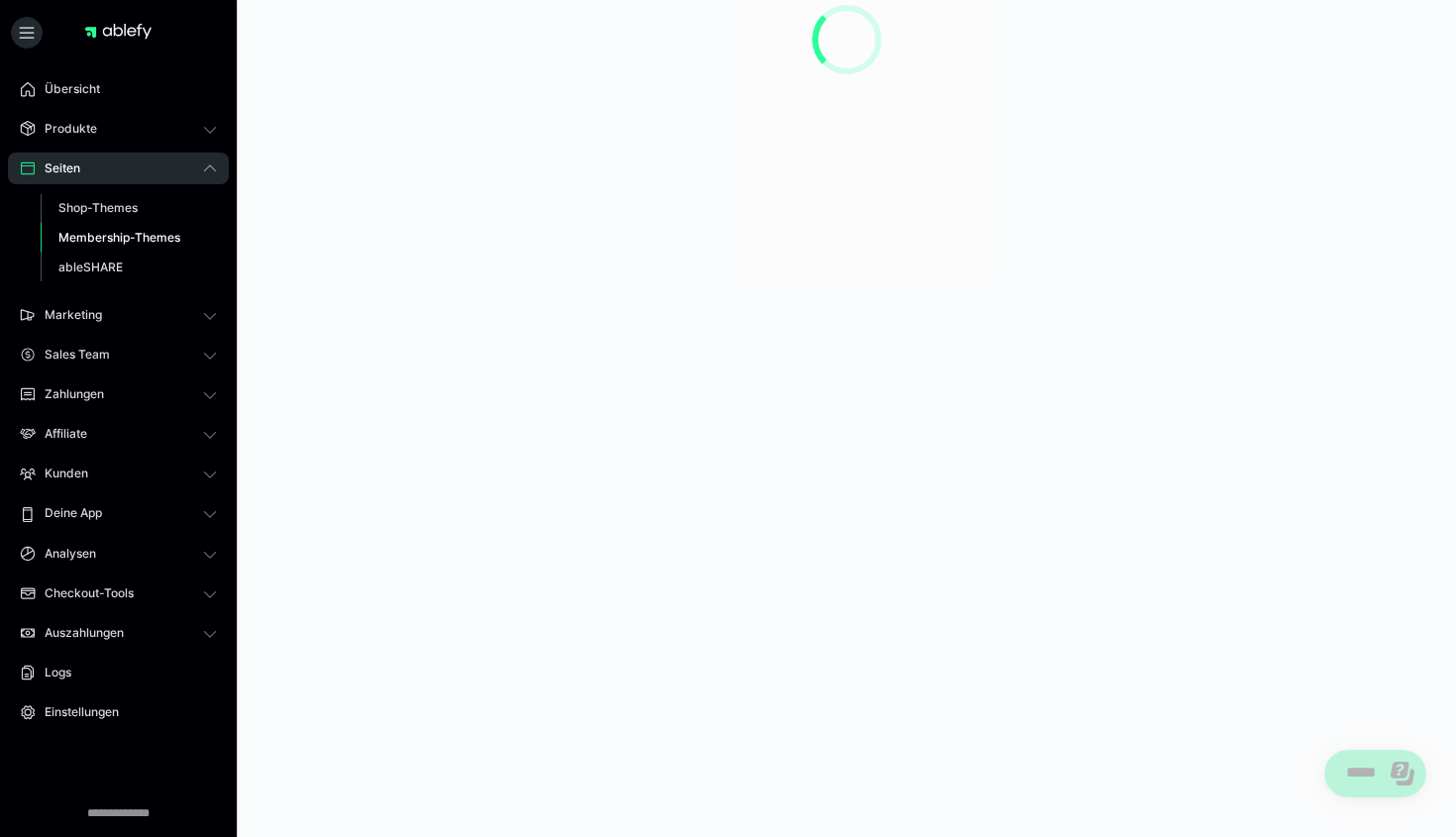 scroll, scrollTop: 0, scrollLeft: 0, axis: both 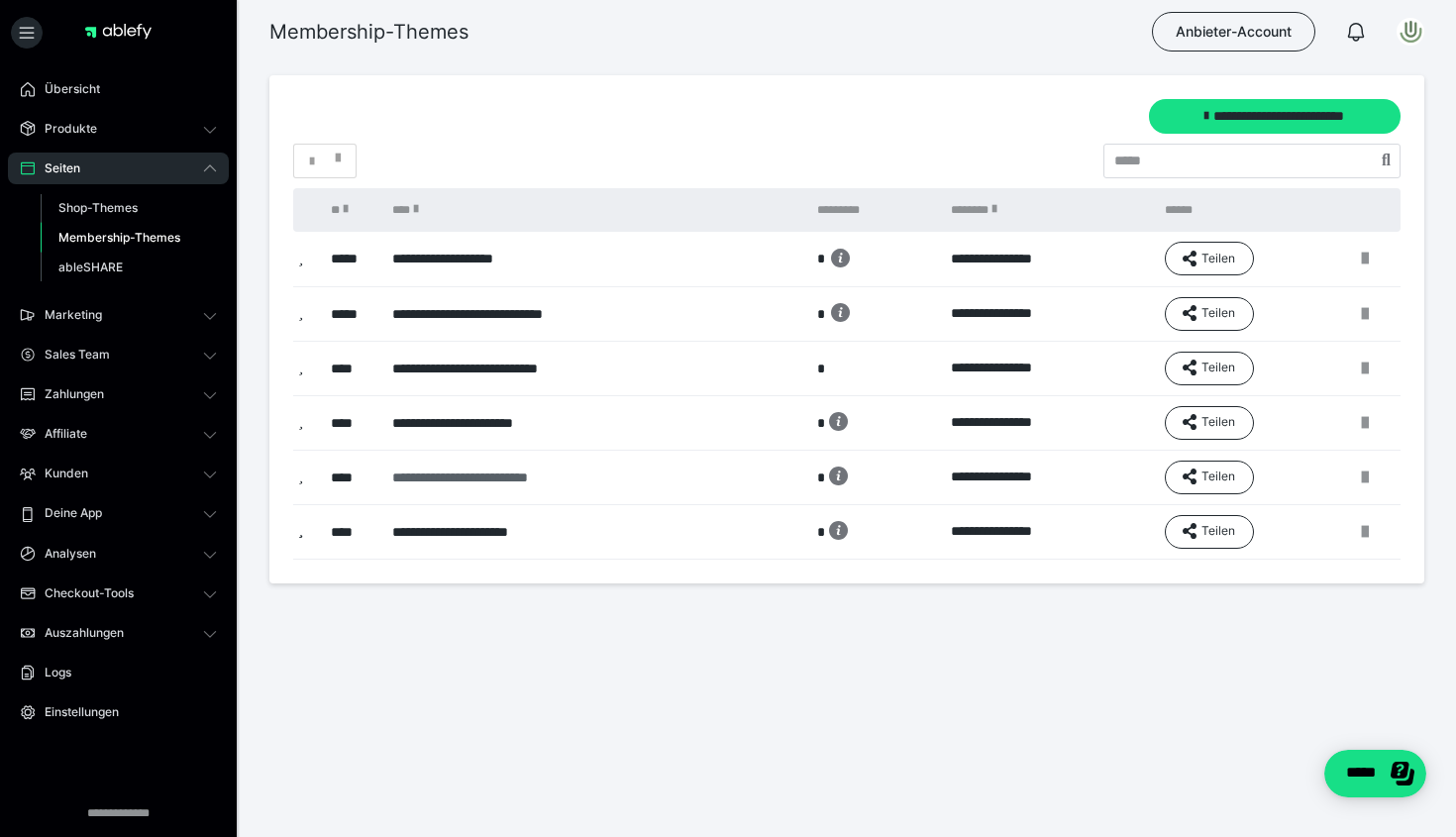 click on "**********" at bounding box center (586, 477) 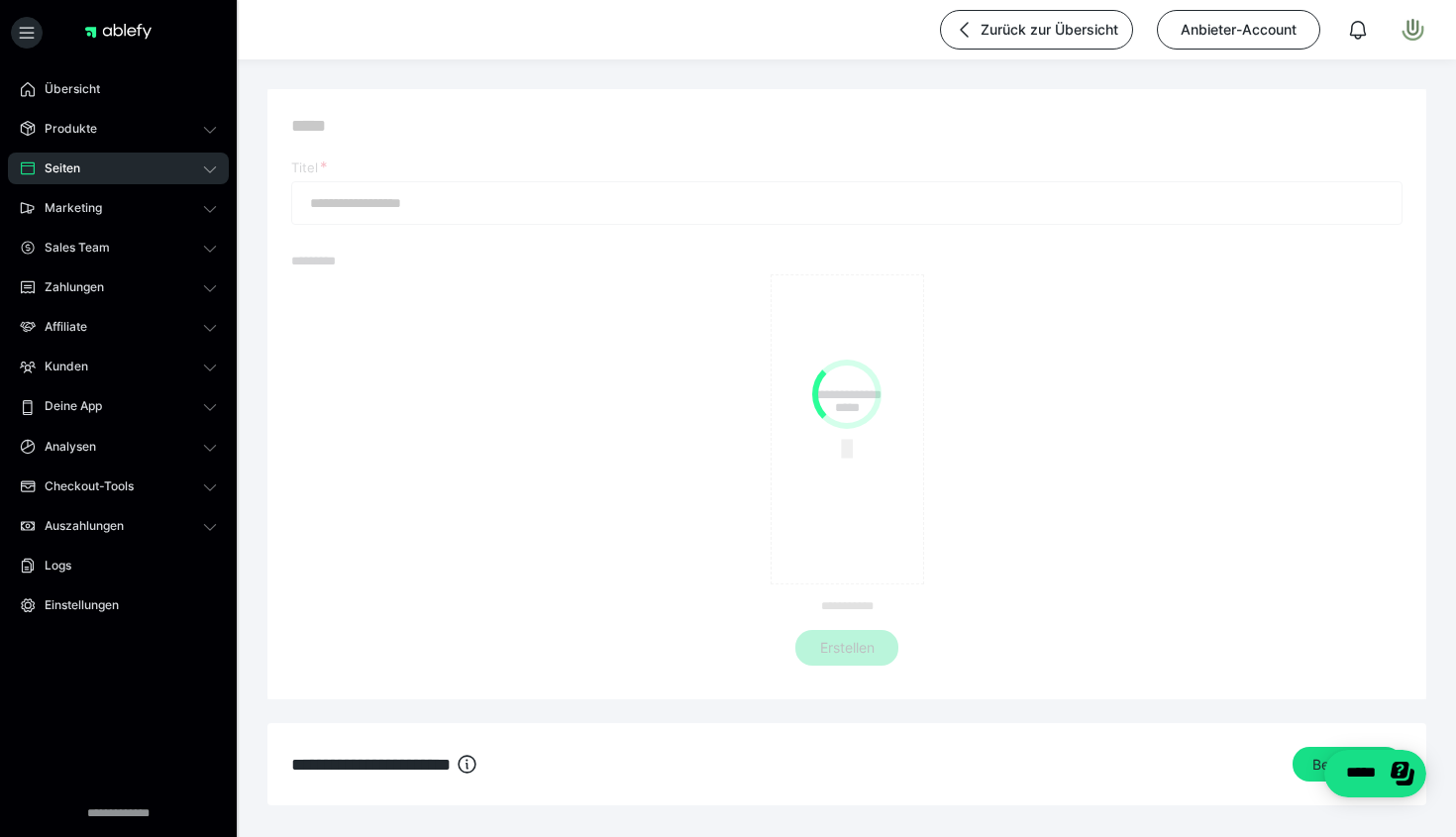 type on "**********" 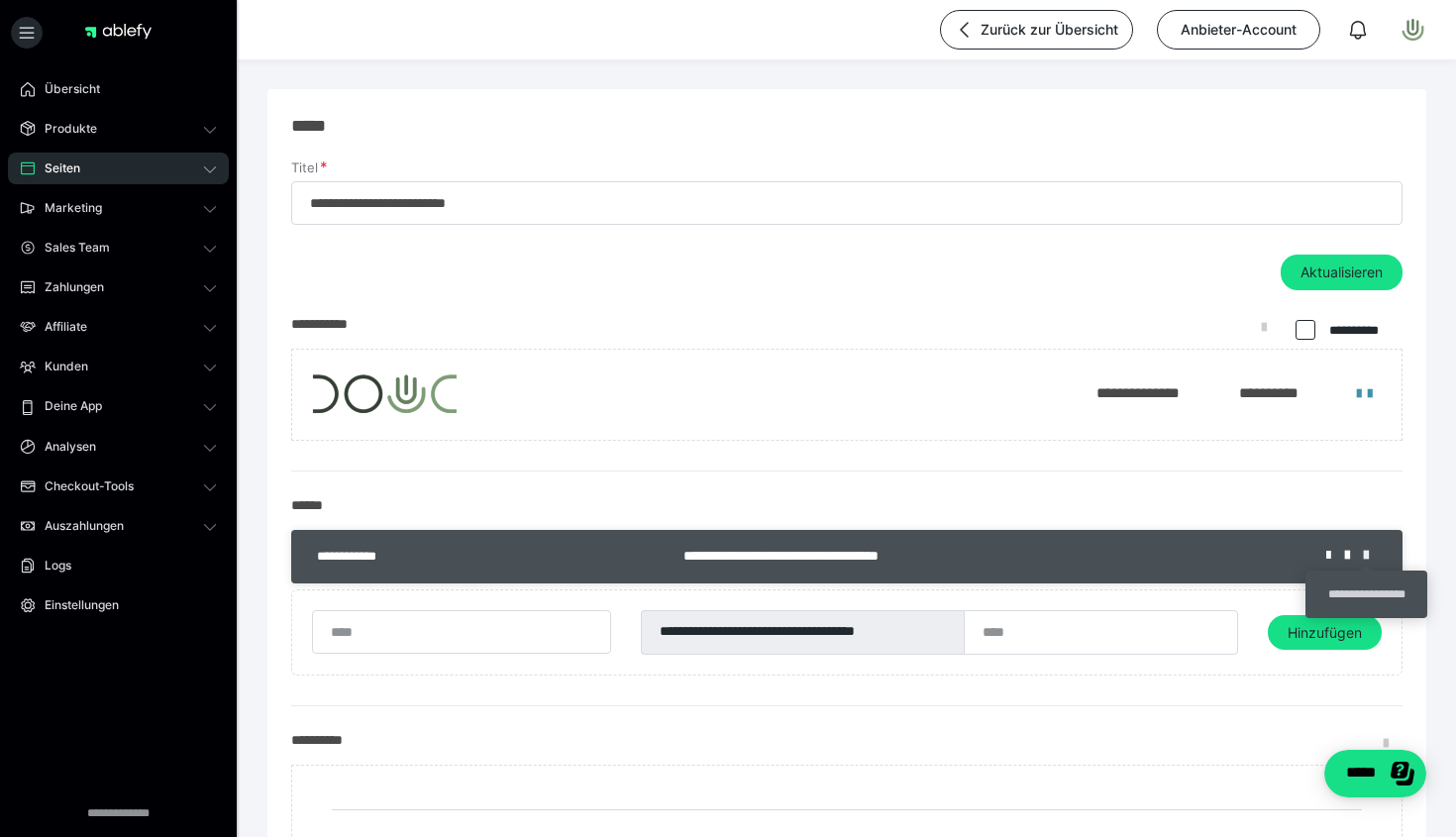 click at bounding box center (1373, 556) 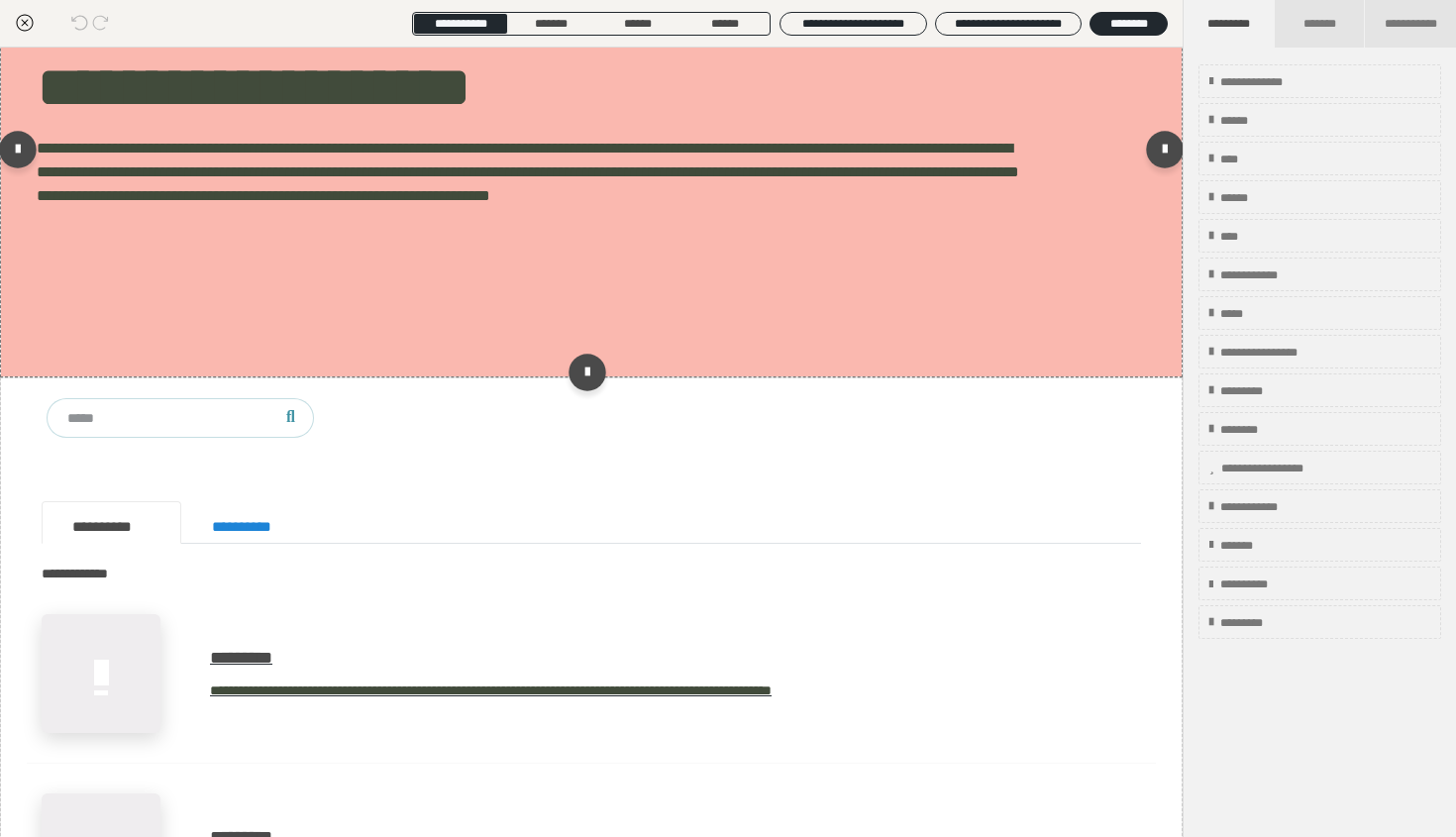 scroll, scrollTop: 112, scrollLeft: 0, axis: vertical 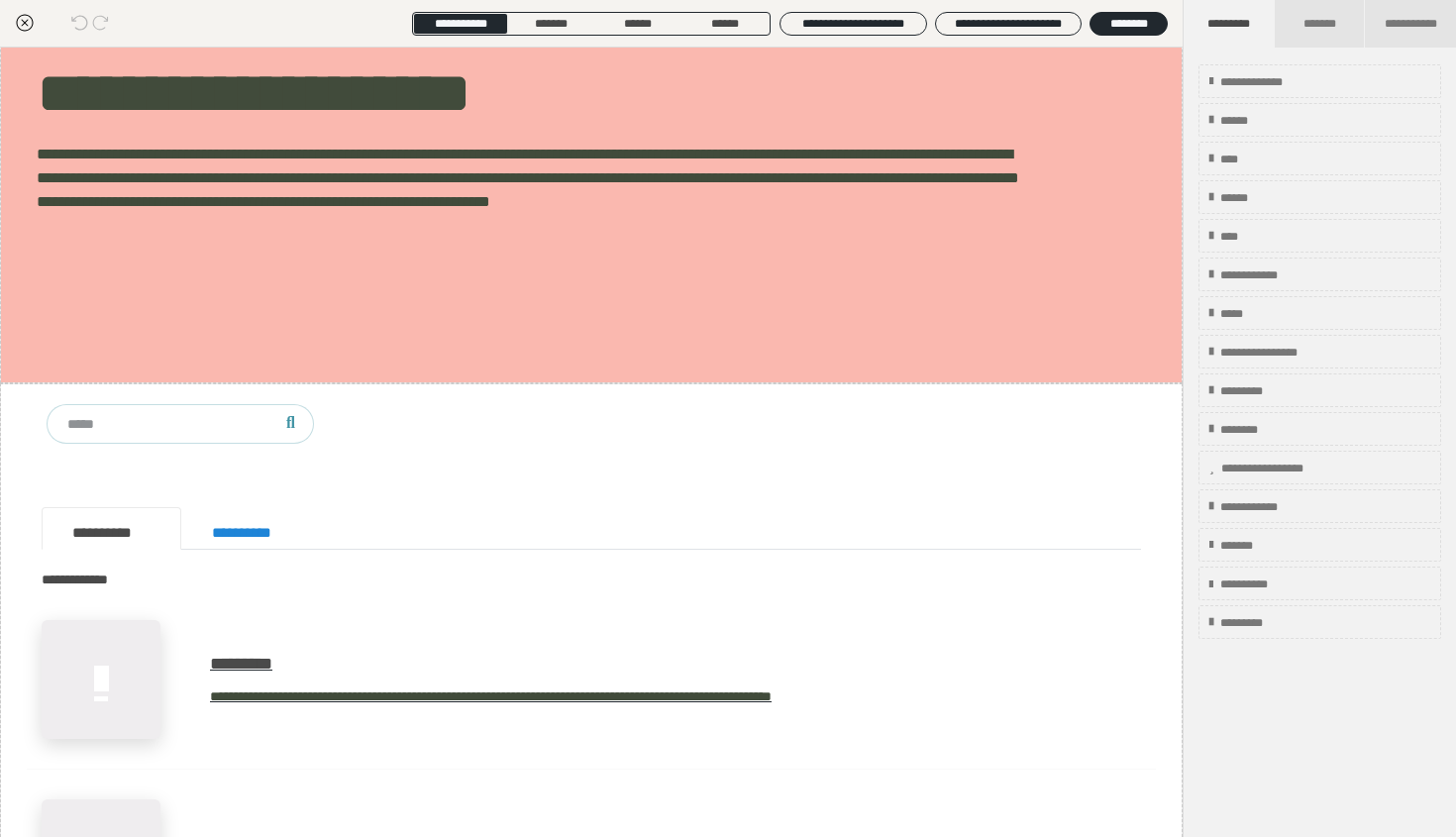 click 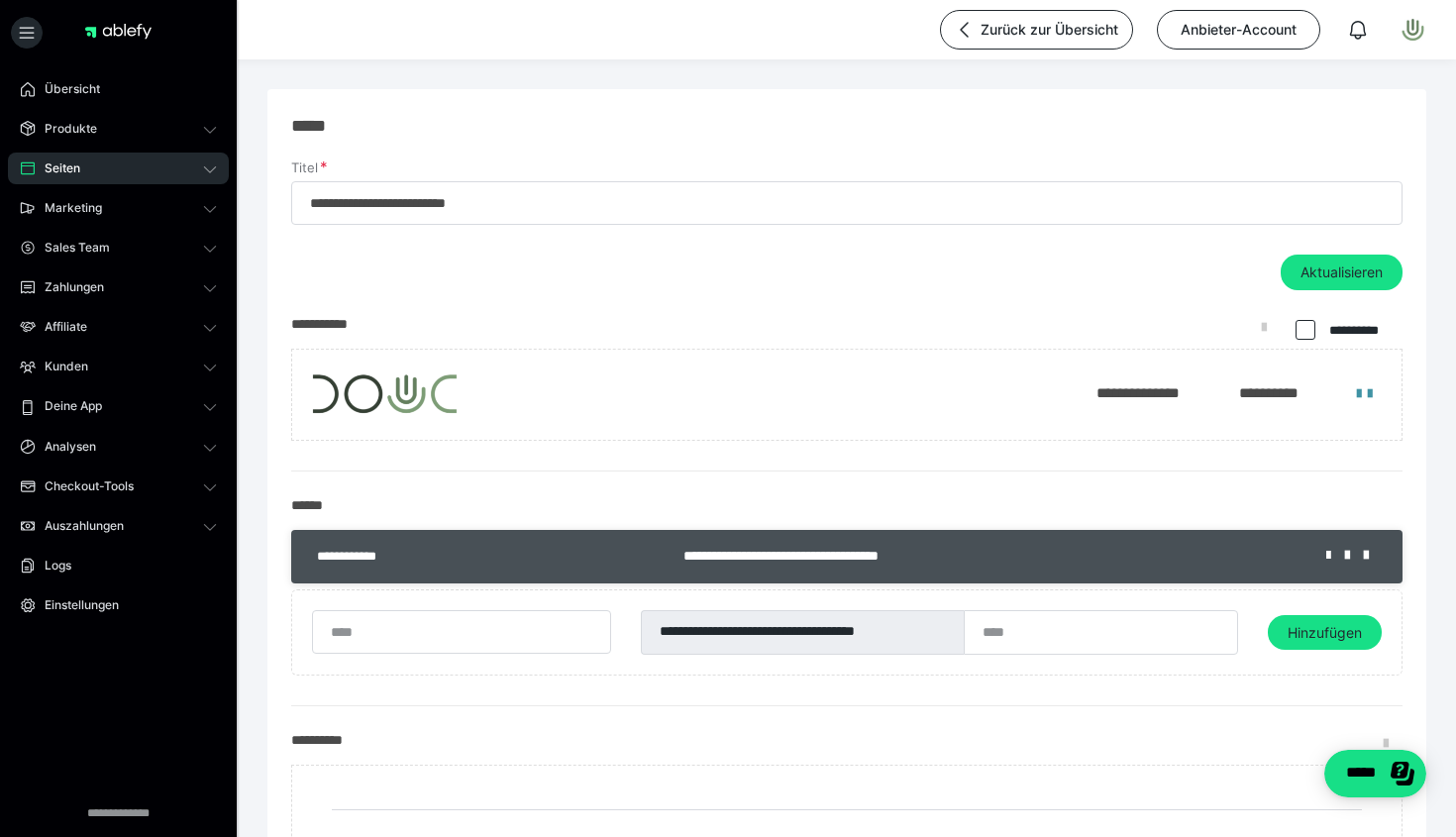 click on "Seiten" at bounding box center (55, 168) 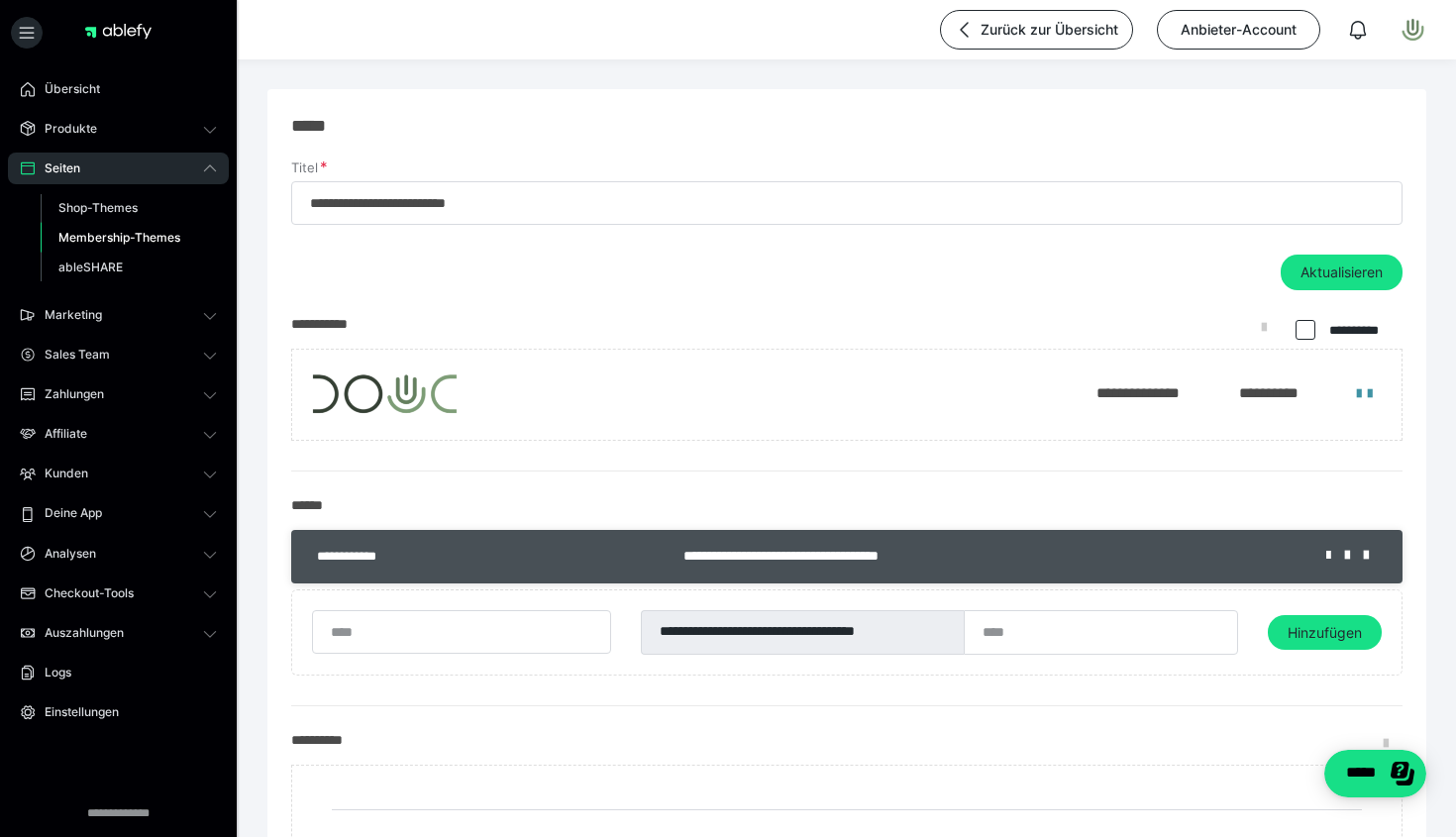 click on "Membership-Themes" at bounding box center (119, 237) 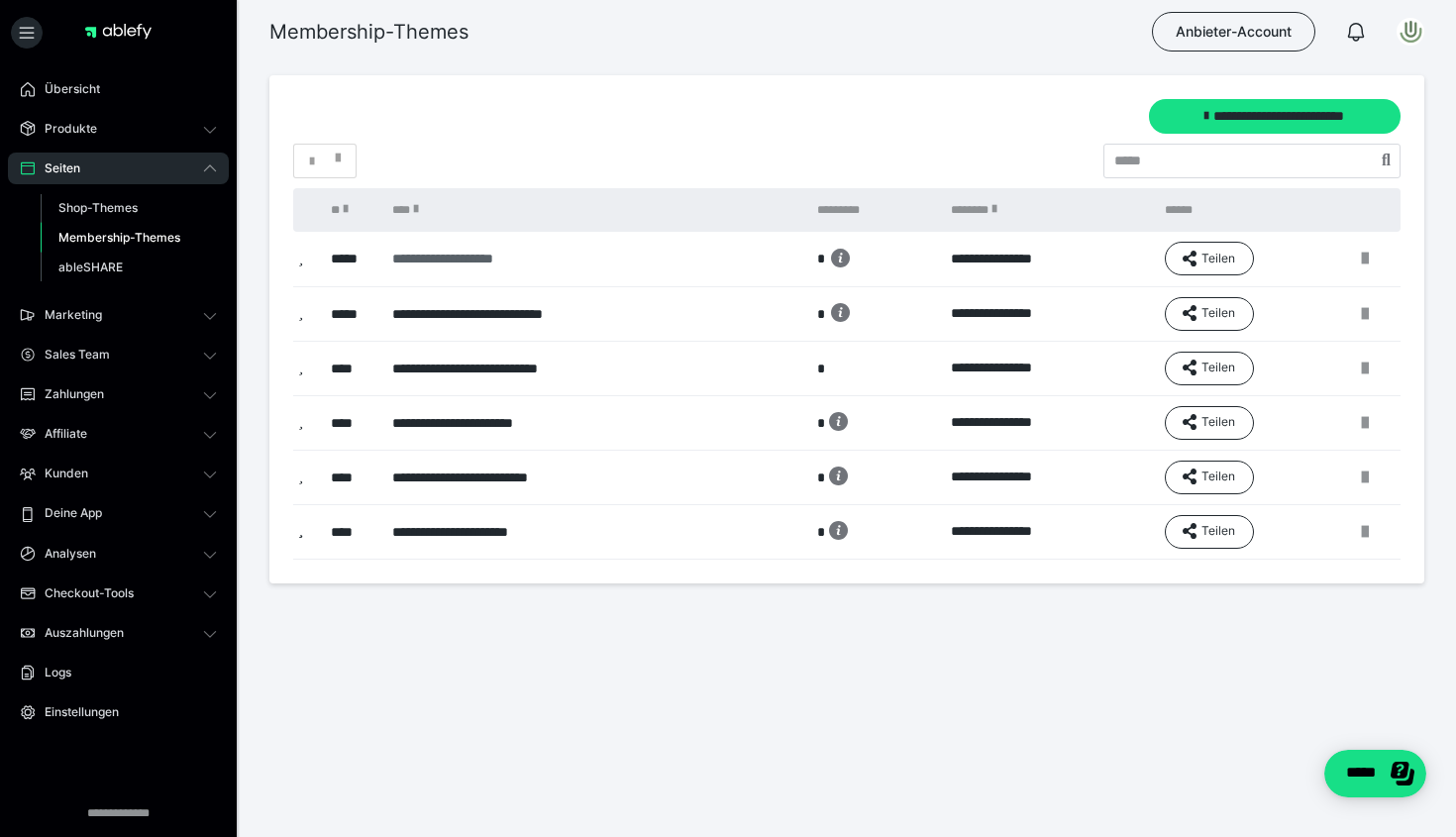 click on "**********" at bounding box center (586, 259) 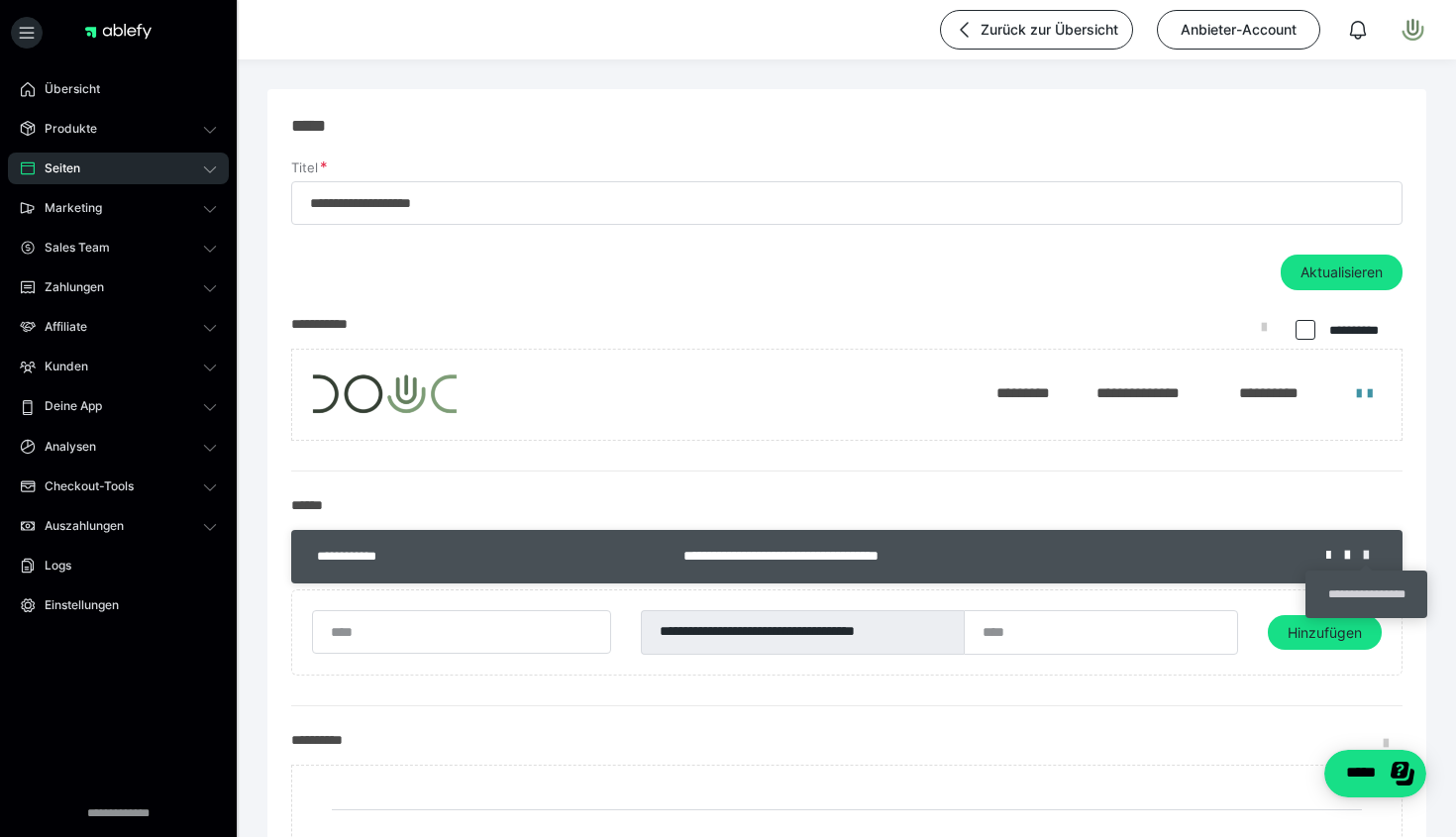 click at bounding box center (1373, 556) 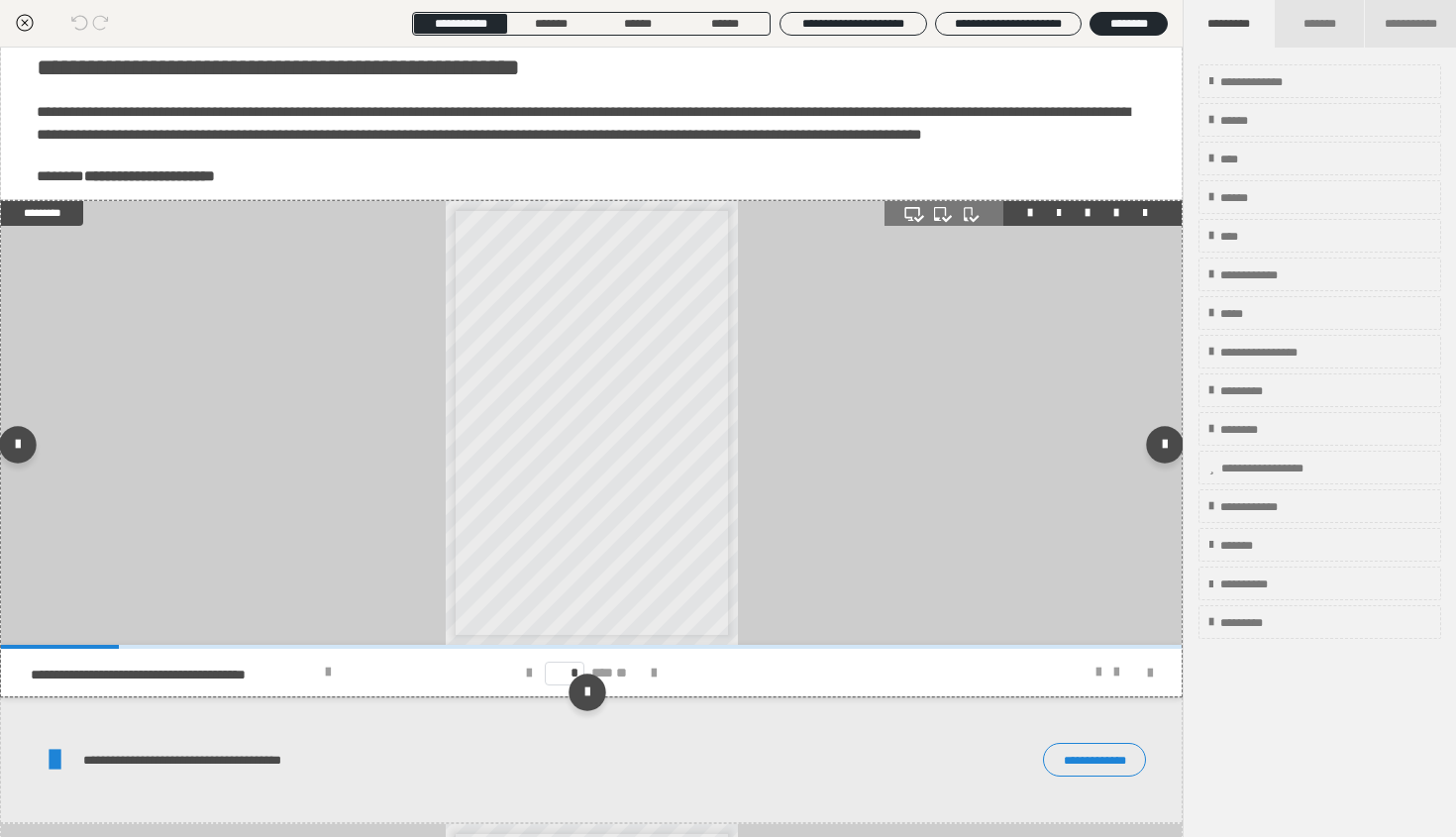 scroll, scrollTop: 3260, scrollLeft: 0, axis: vertical 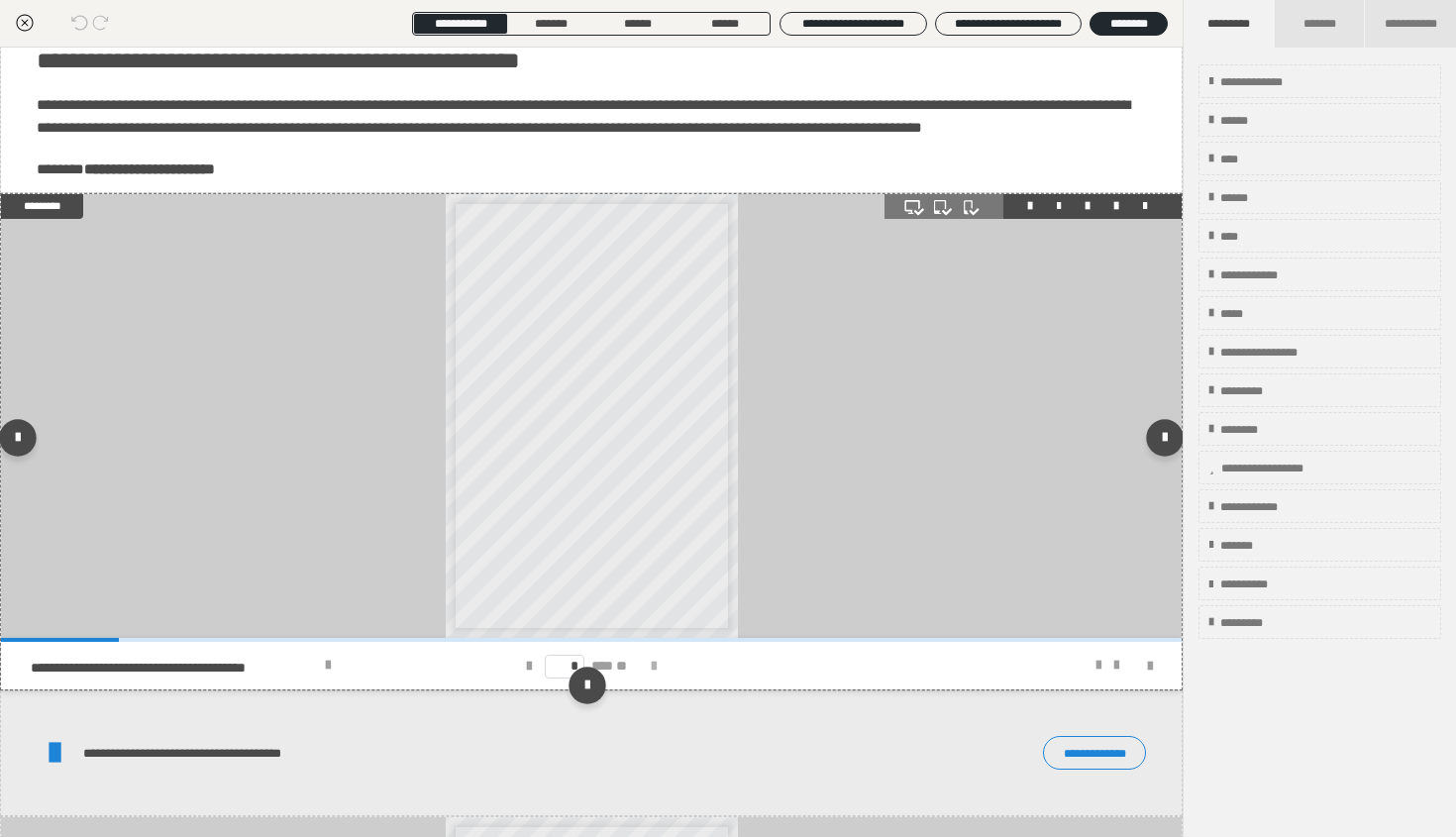 click at bounding box center [654, 667] 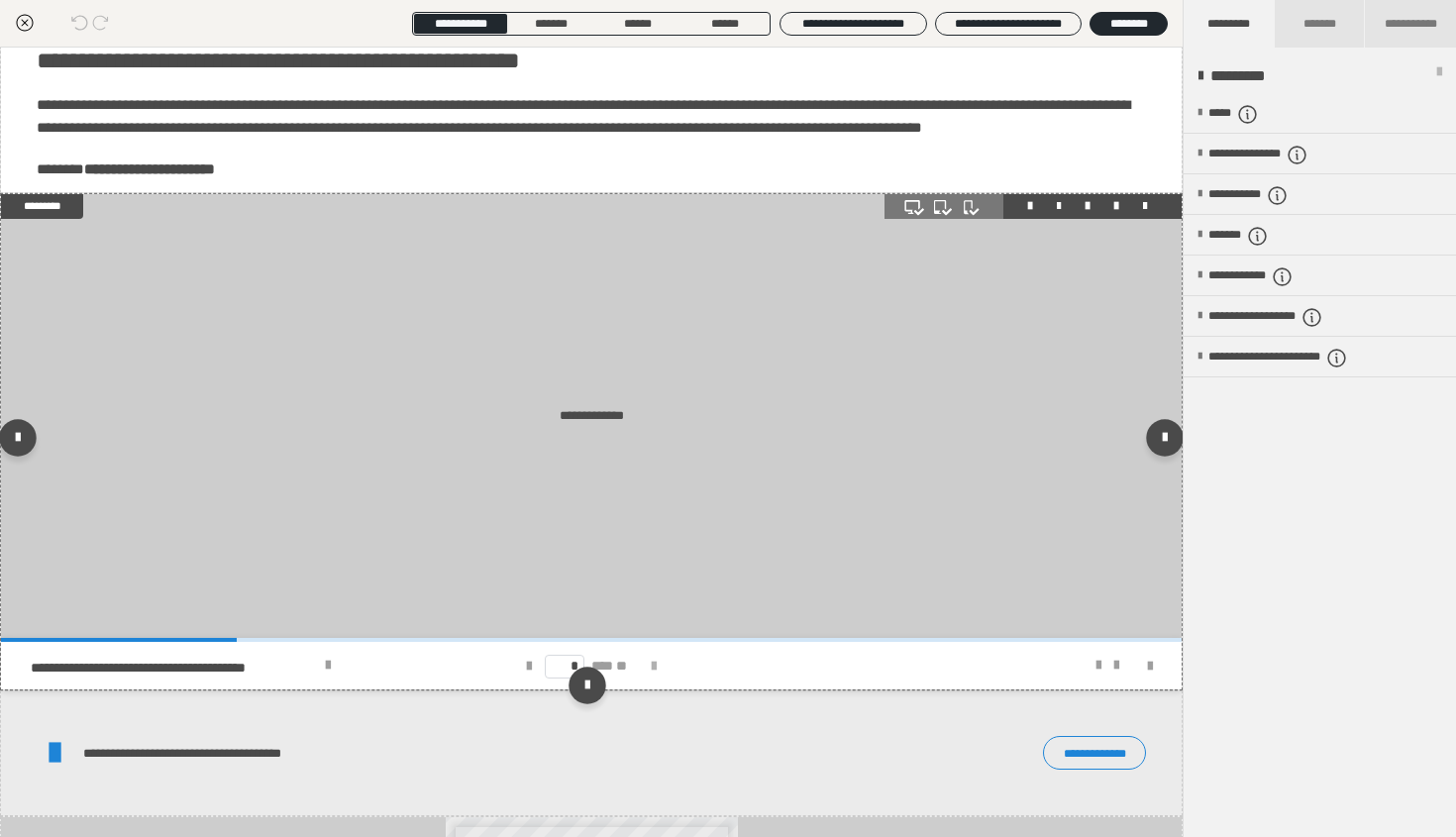 click at bounding box center [654, 667] 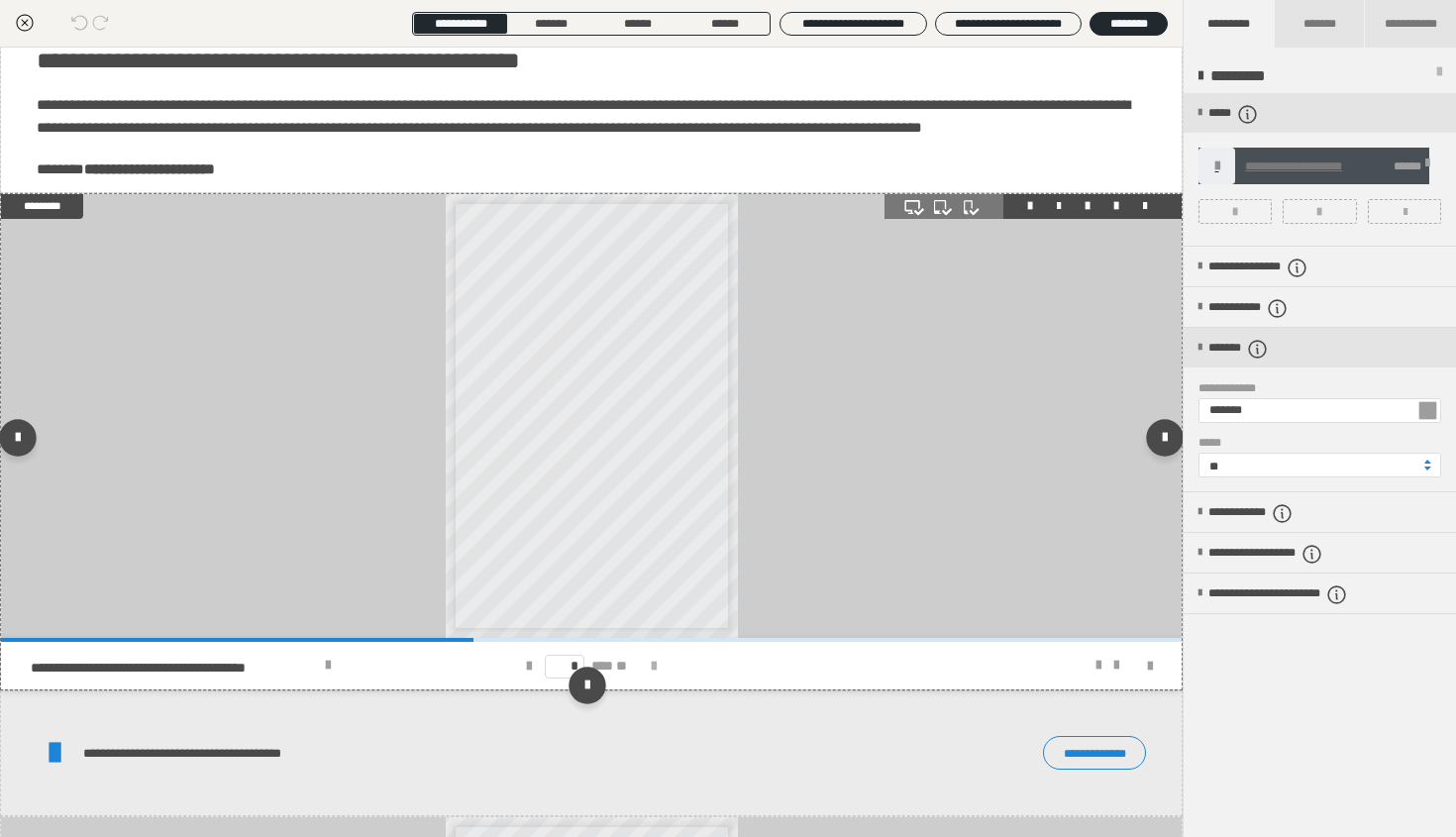 click at bounding box center (654, 667) 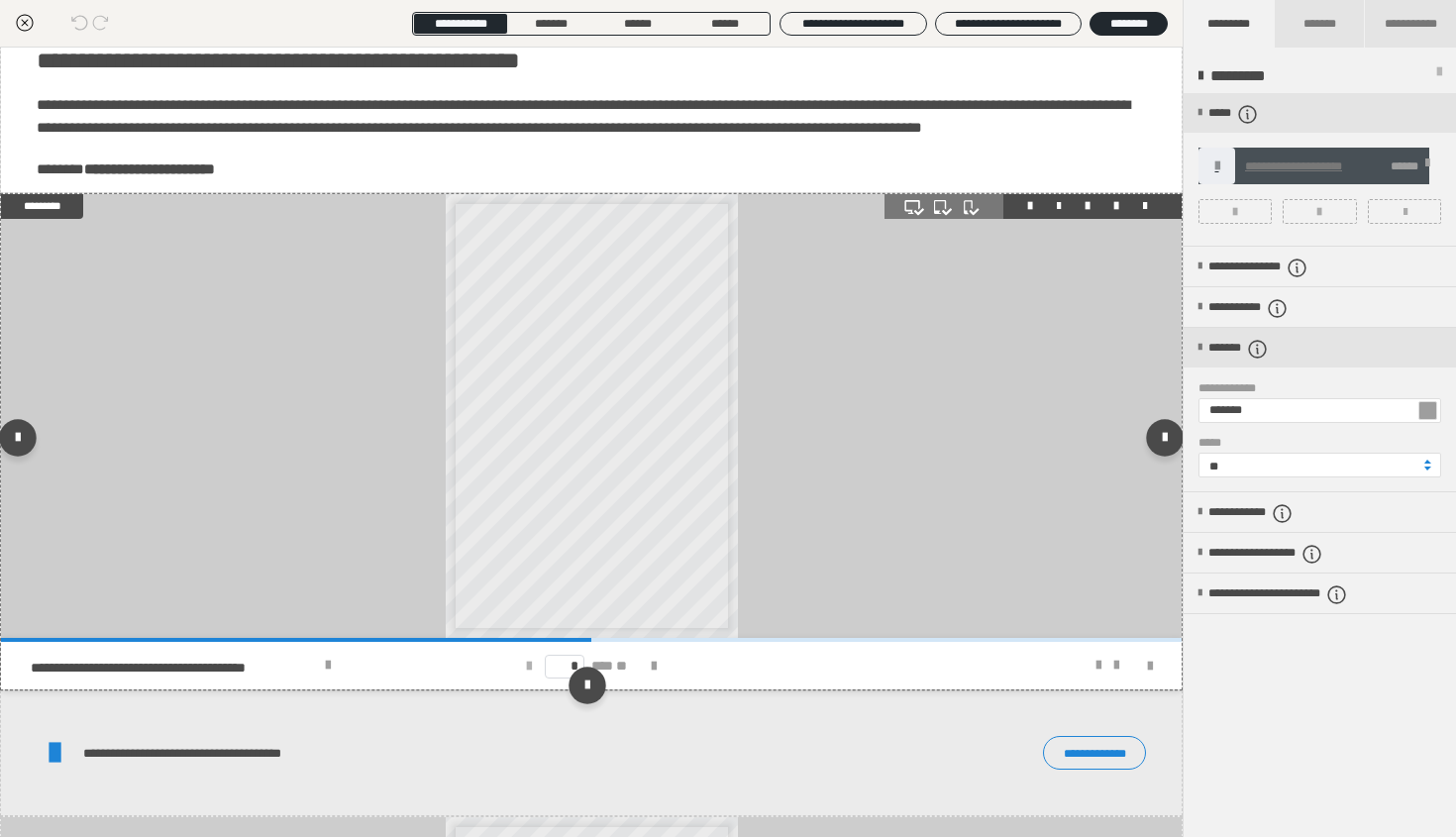 click at bounding box center (529, 667) 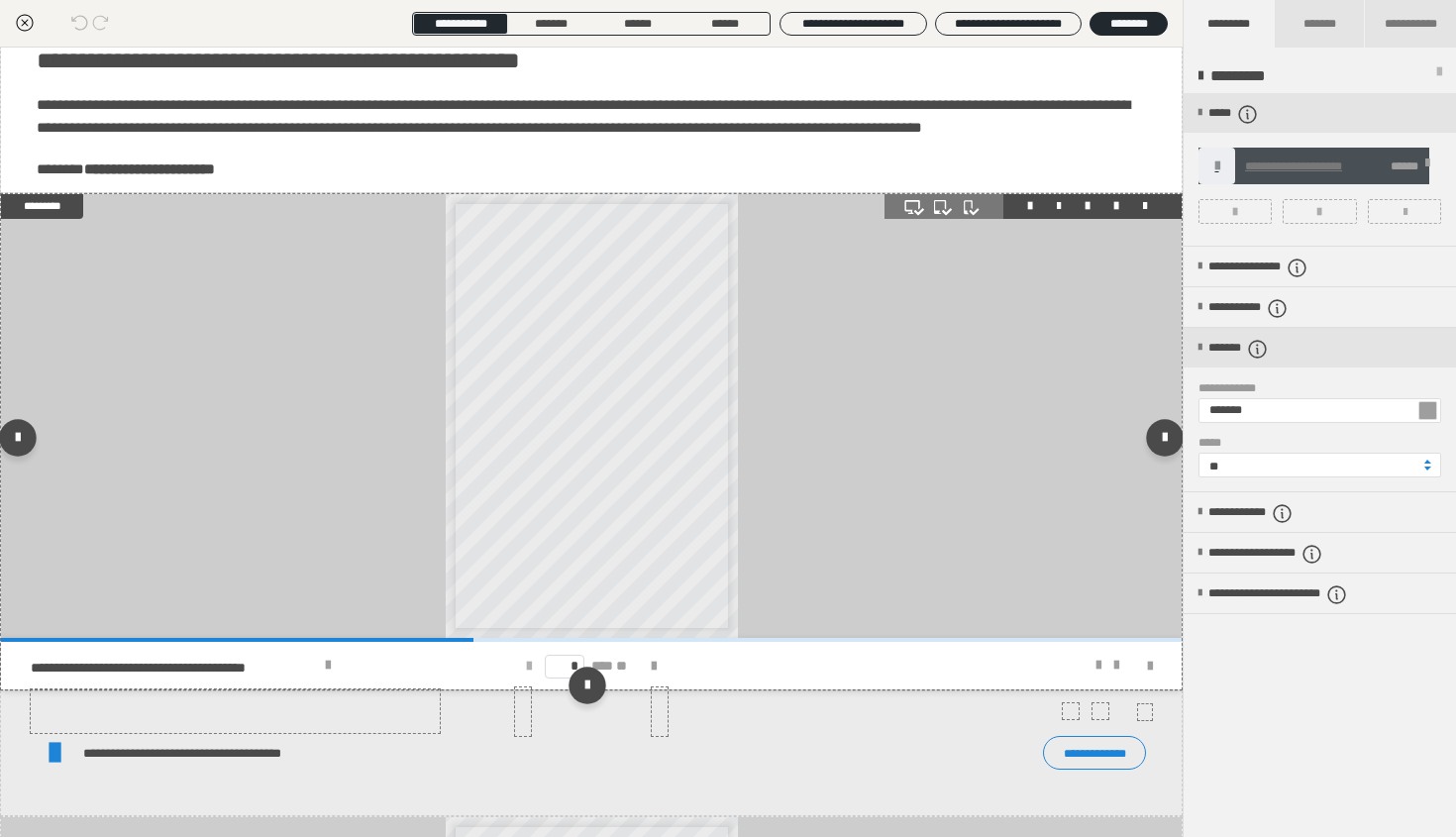 click at bounding box center (529, 667) 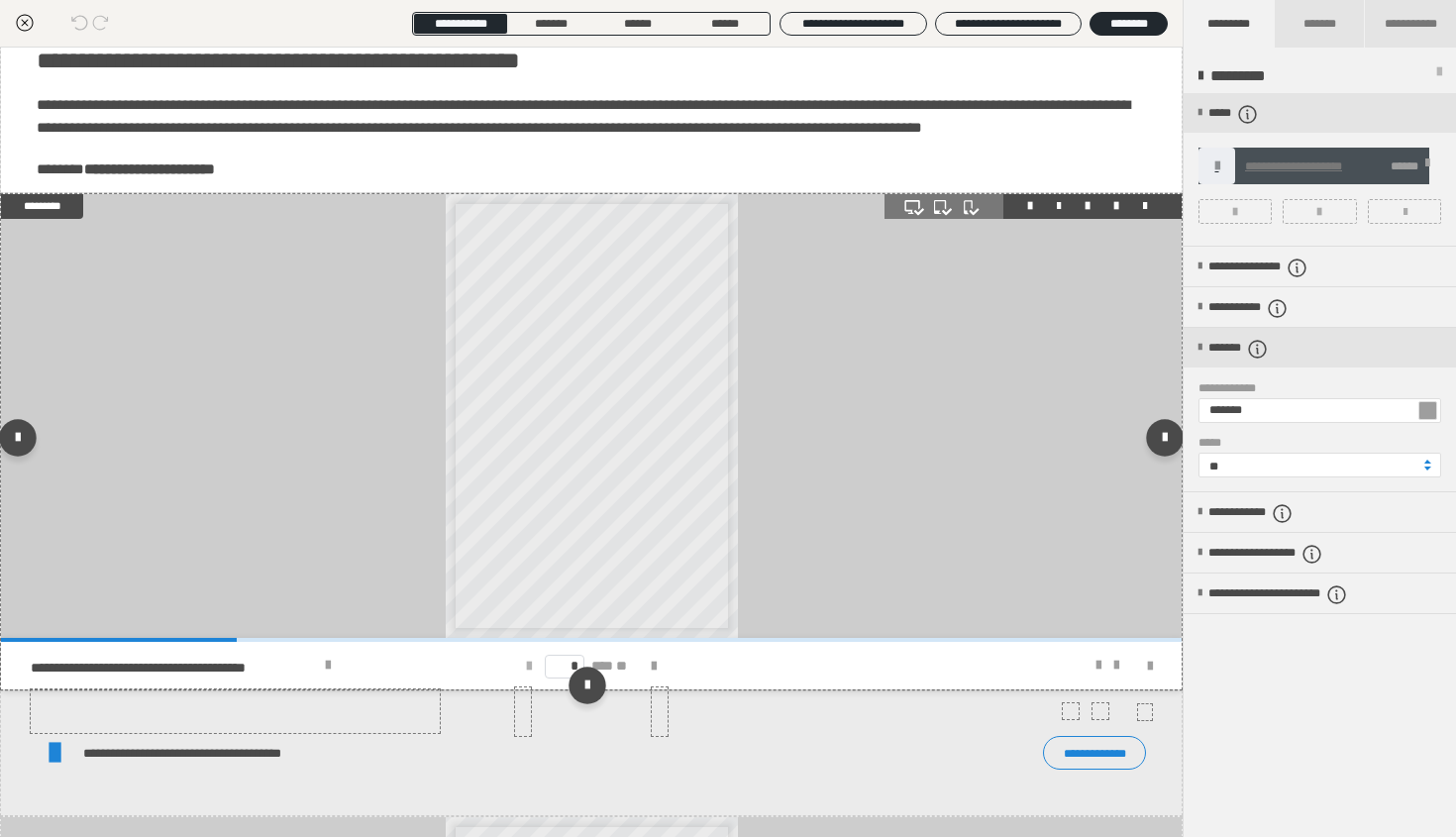 click at bounding box center (529, 667) 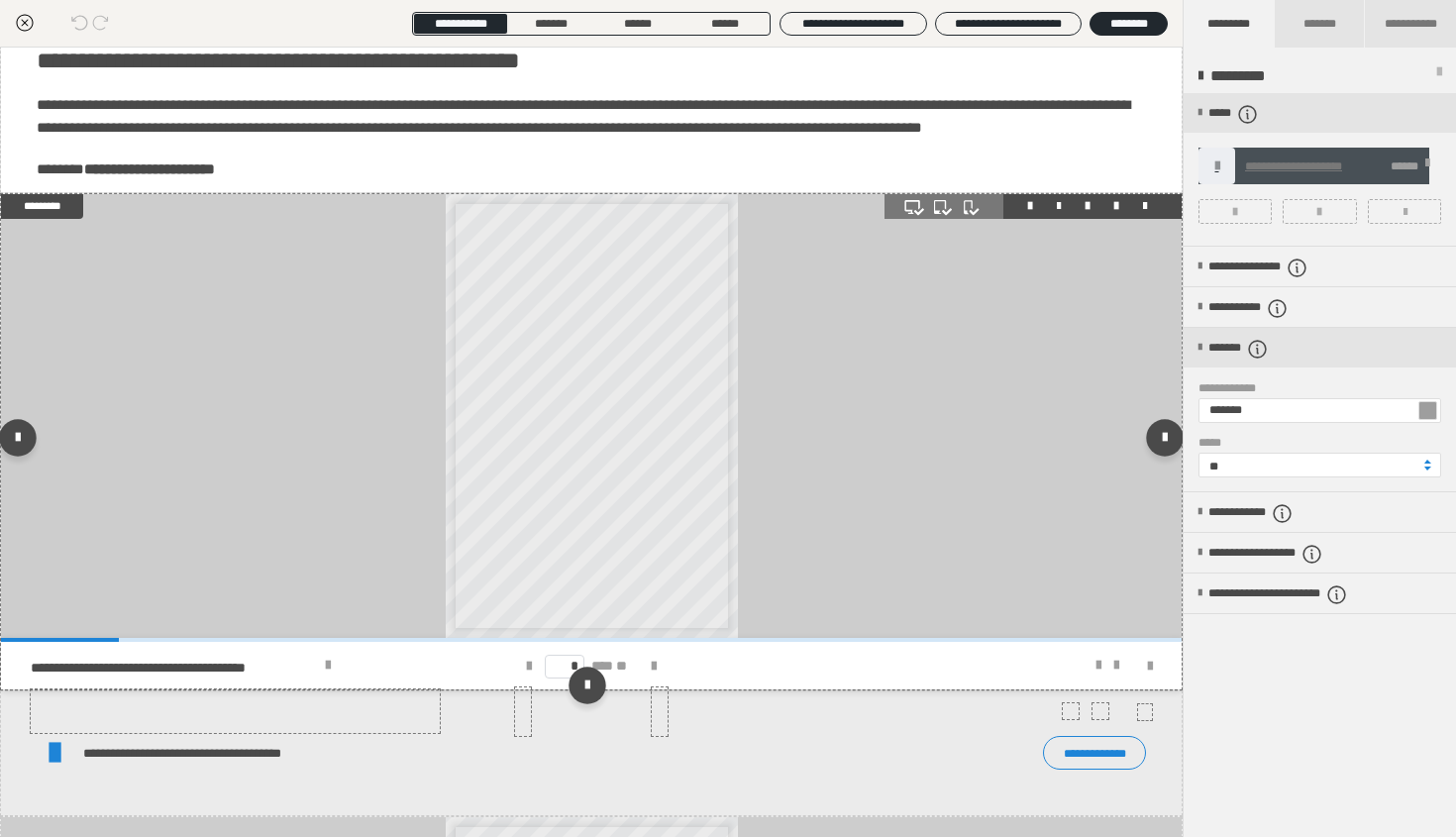 click on "* *** **" at bounding box center (591, 666) 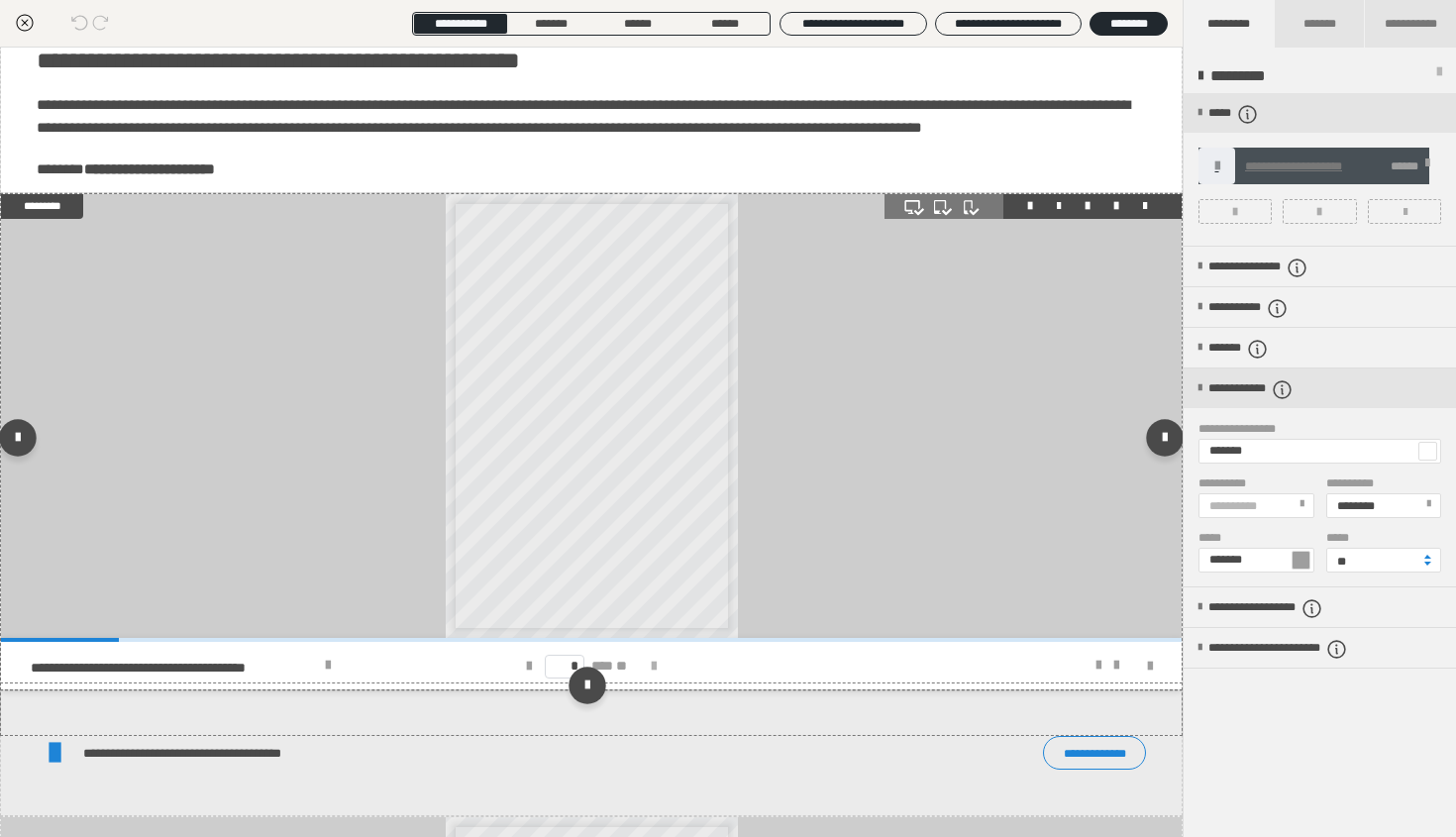 click at bounding box center [654, 667] 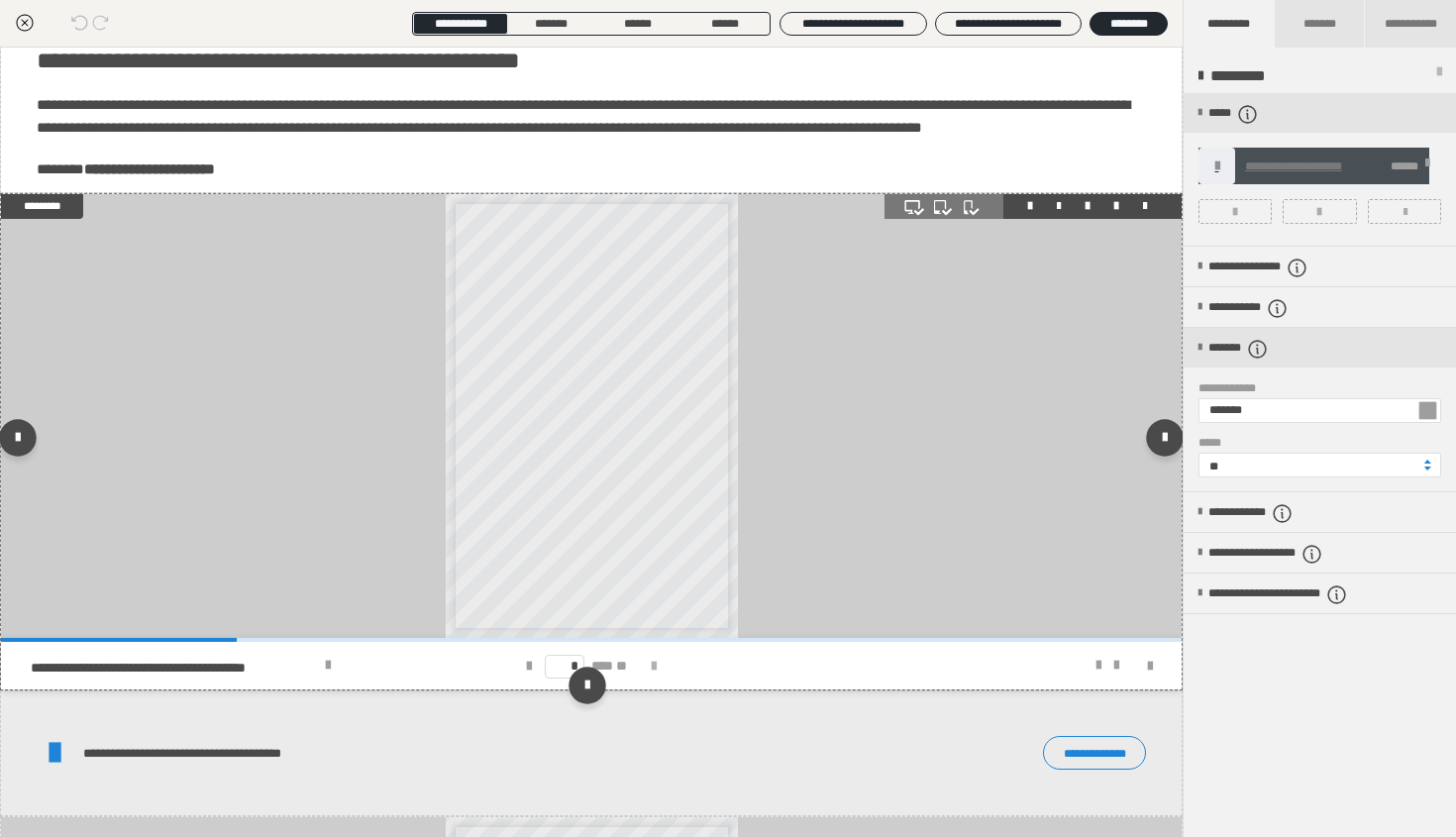 click at bounding box center [654, 667] 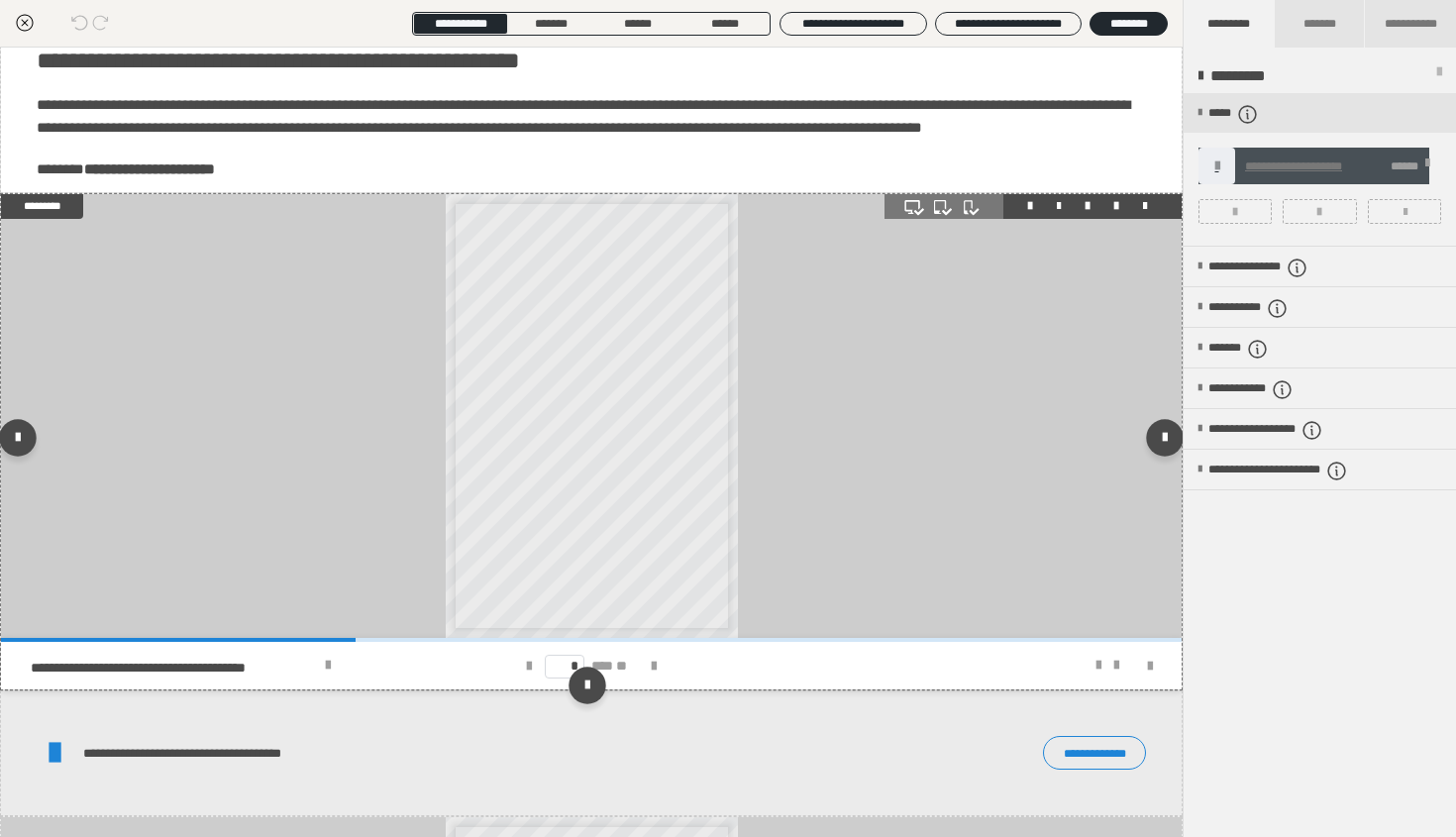 click on "**********" at bounding box center (586, 394) 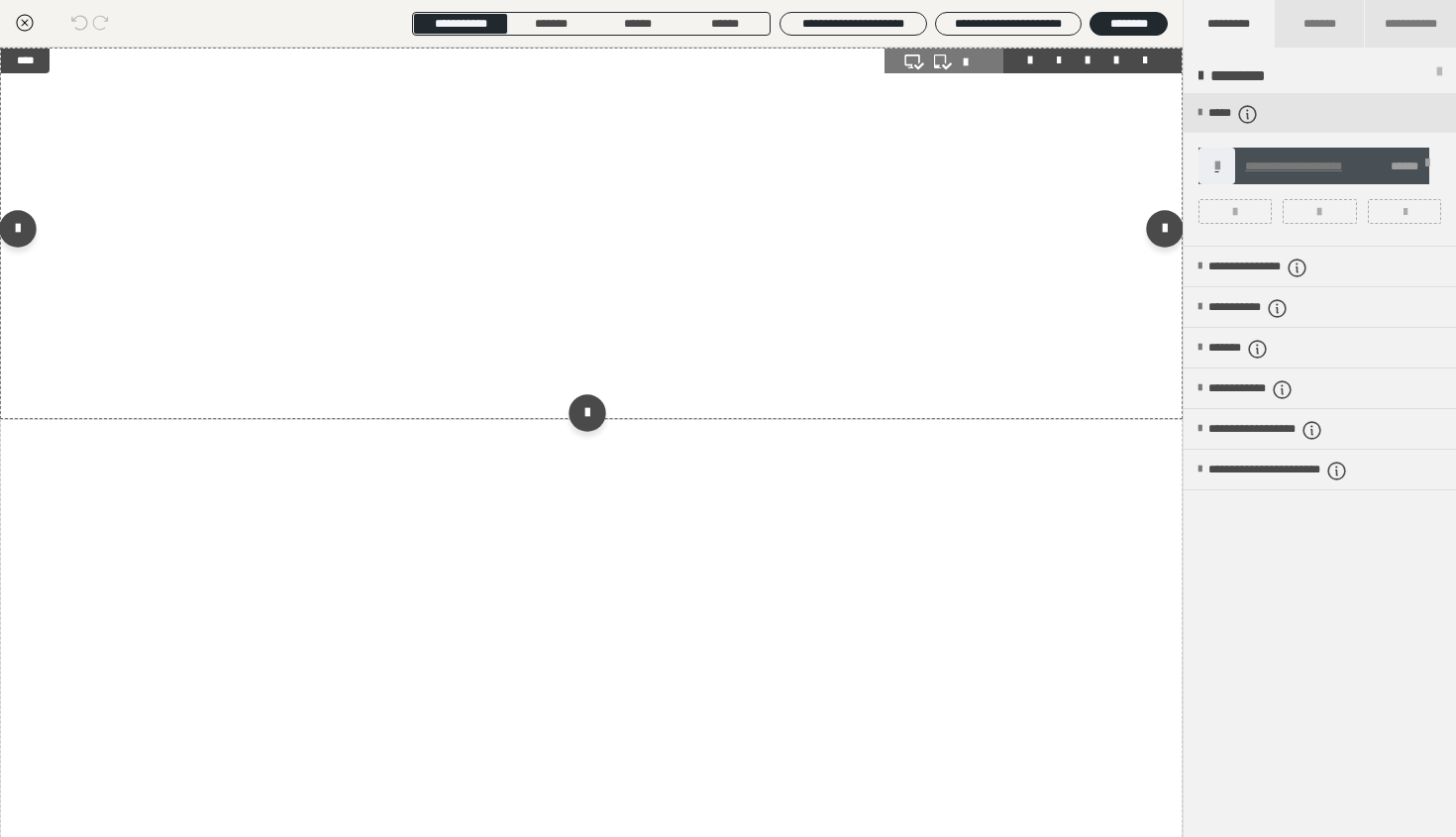 scroll, scrollTop: 0, scrollLeft: 0, axis: both 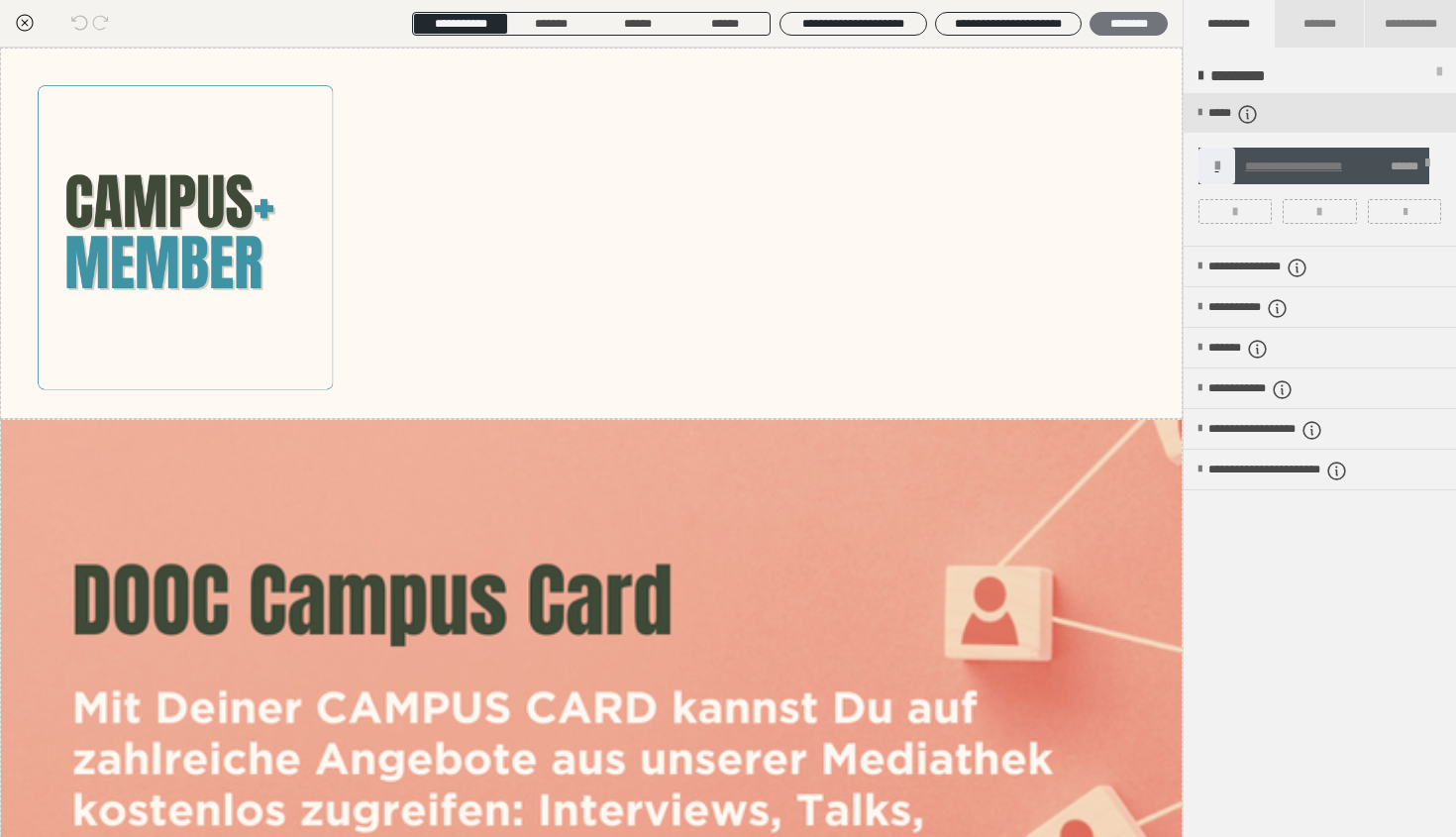 click on "********" at bounding box center [1128, 24] 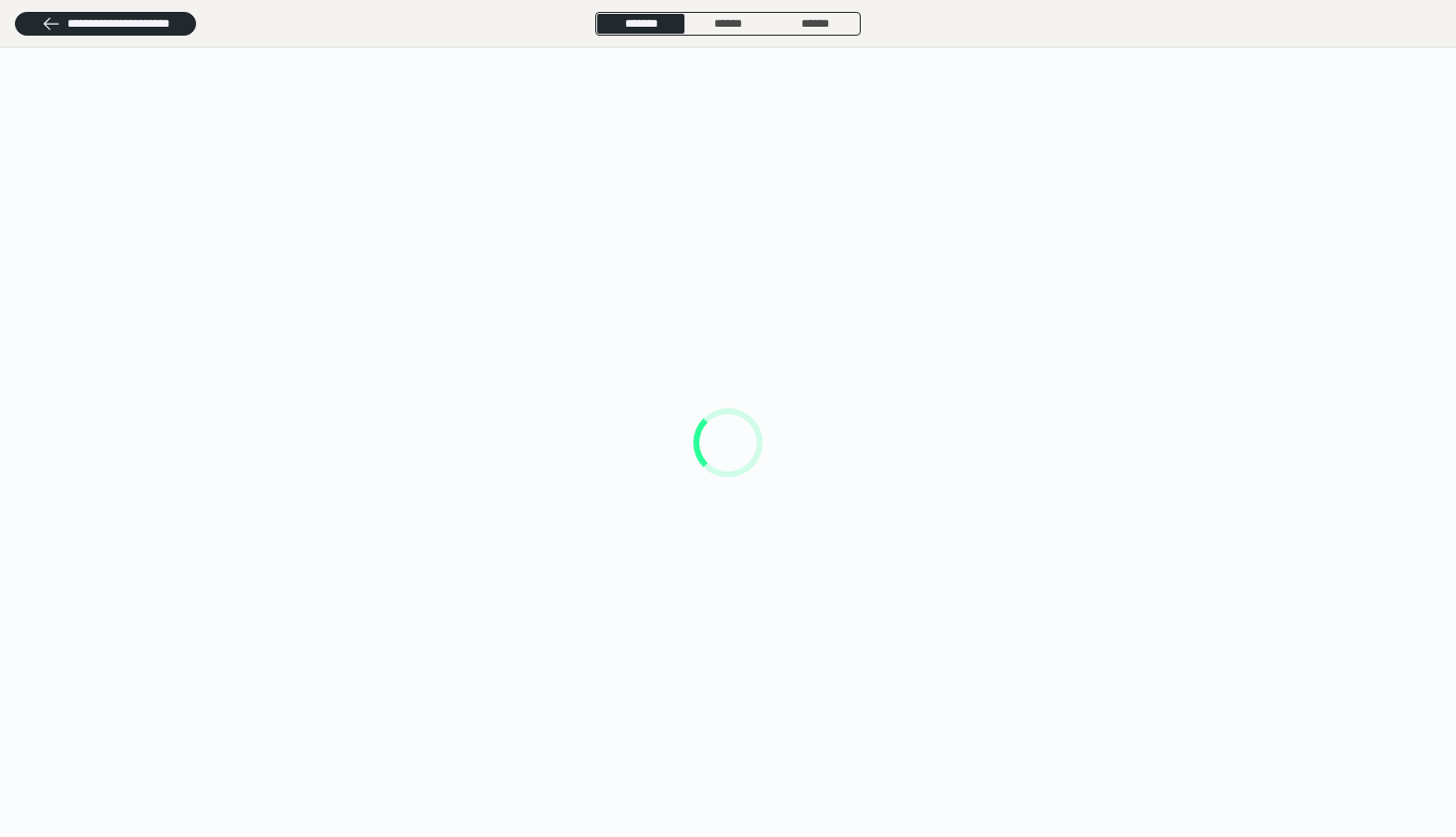 scroll, scrollTop: 0, scrollLeft: 0, axis: both 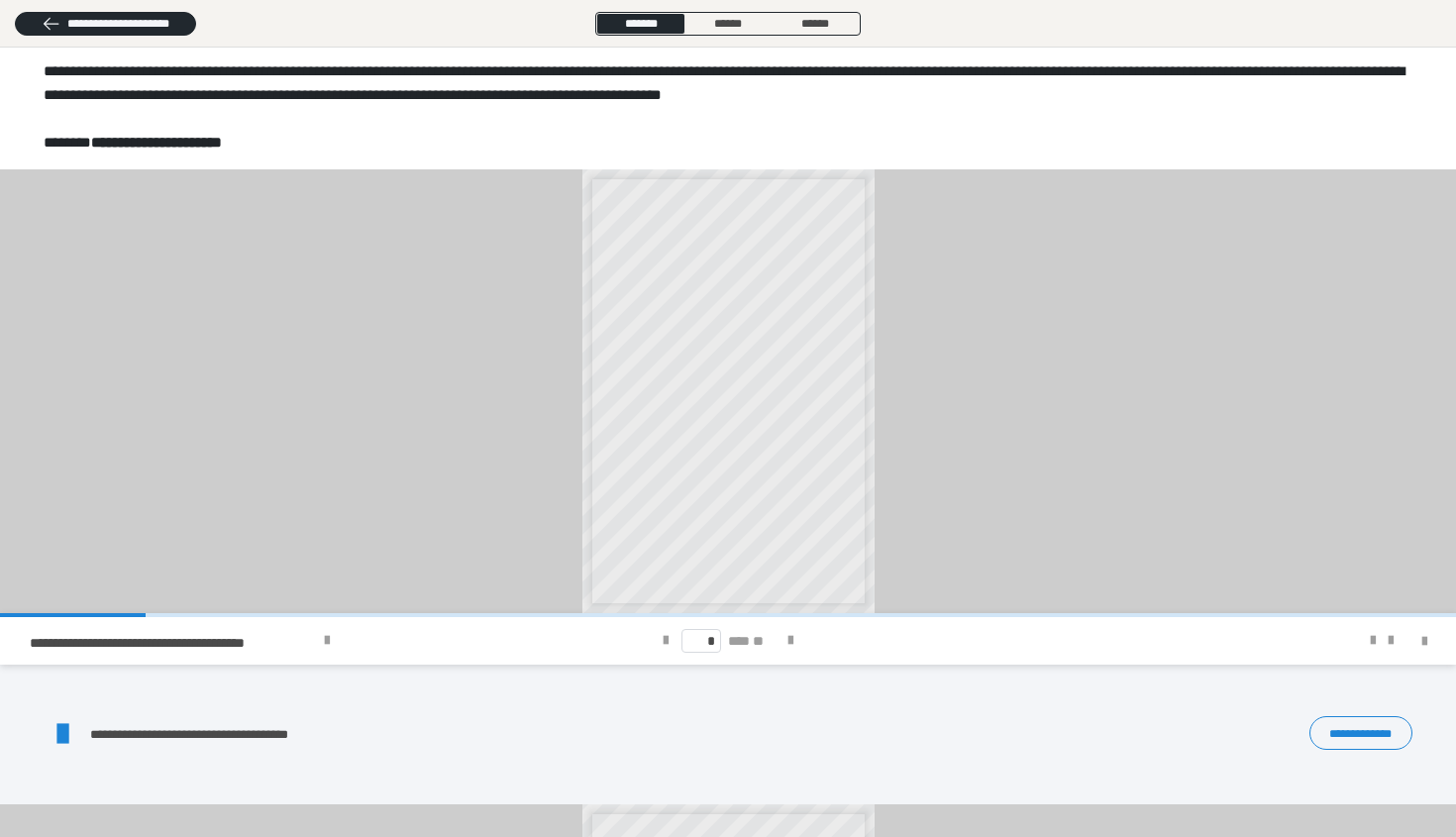 click on "**********" at bounding box center [710, 368] 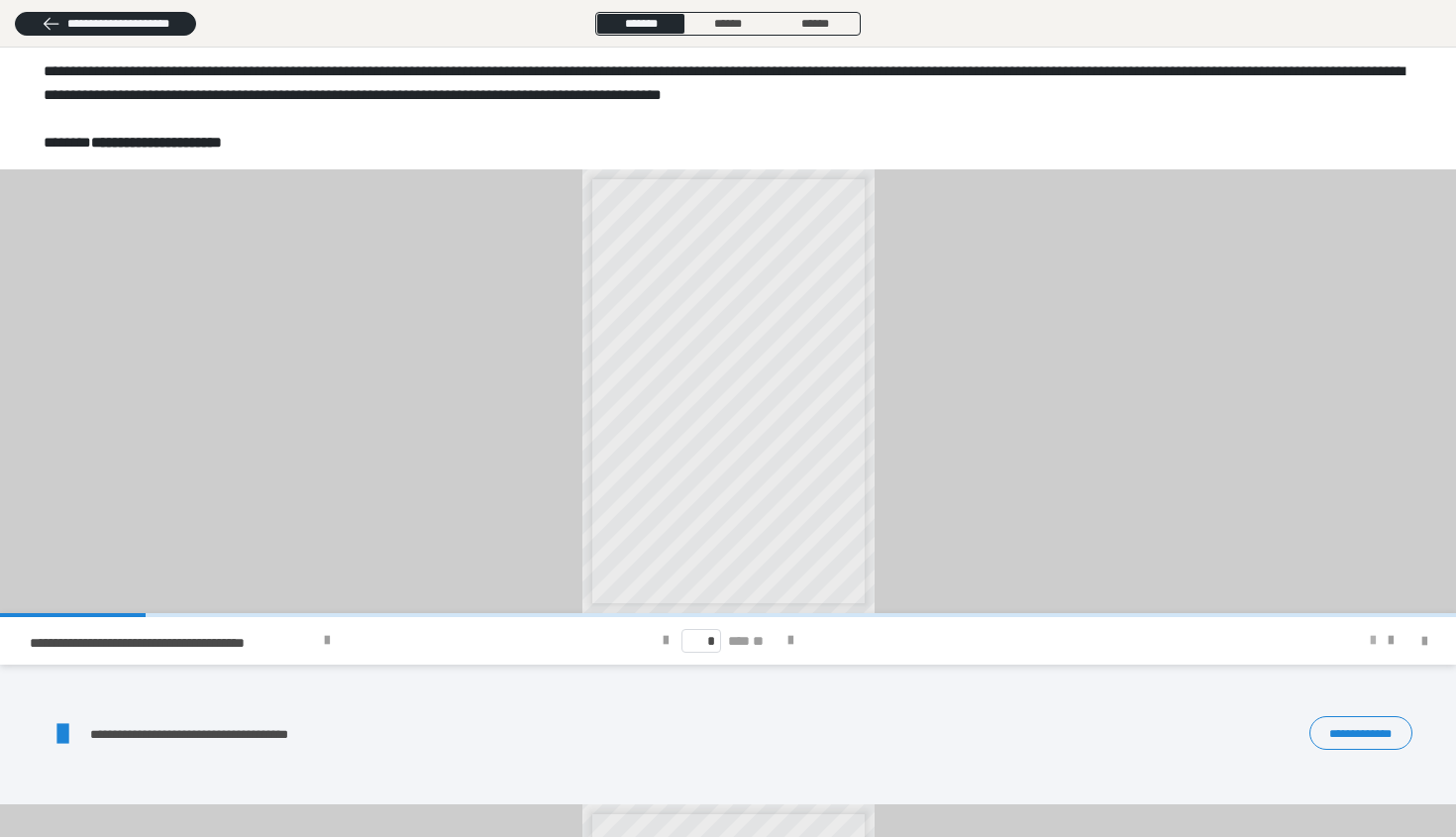click at bounding box center (1373, 641) 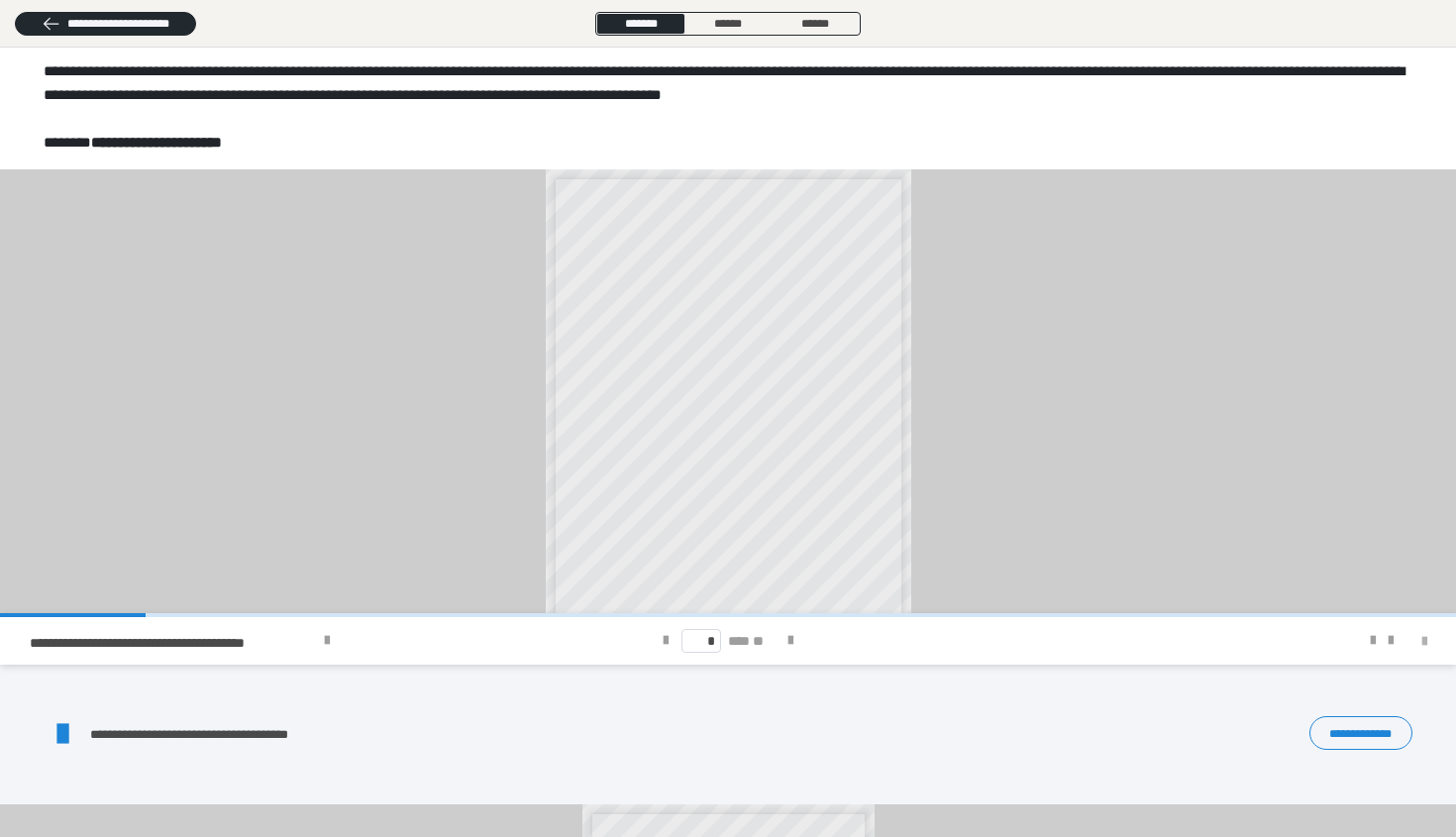 click at bounding box center (1424, 642) 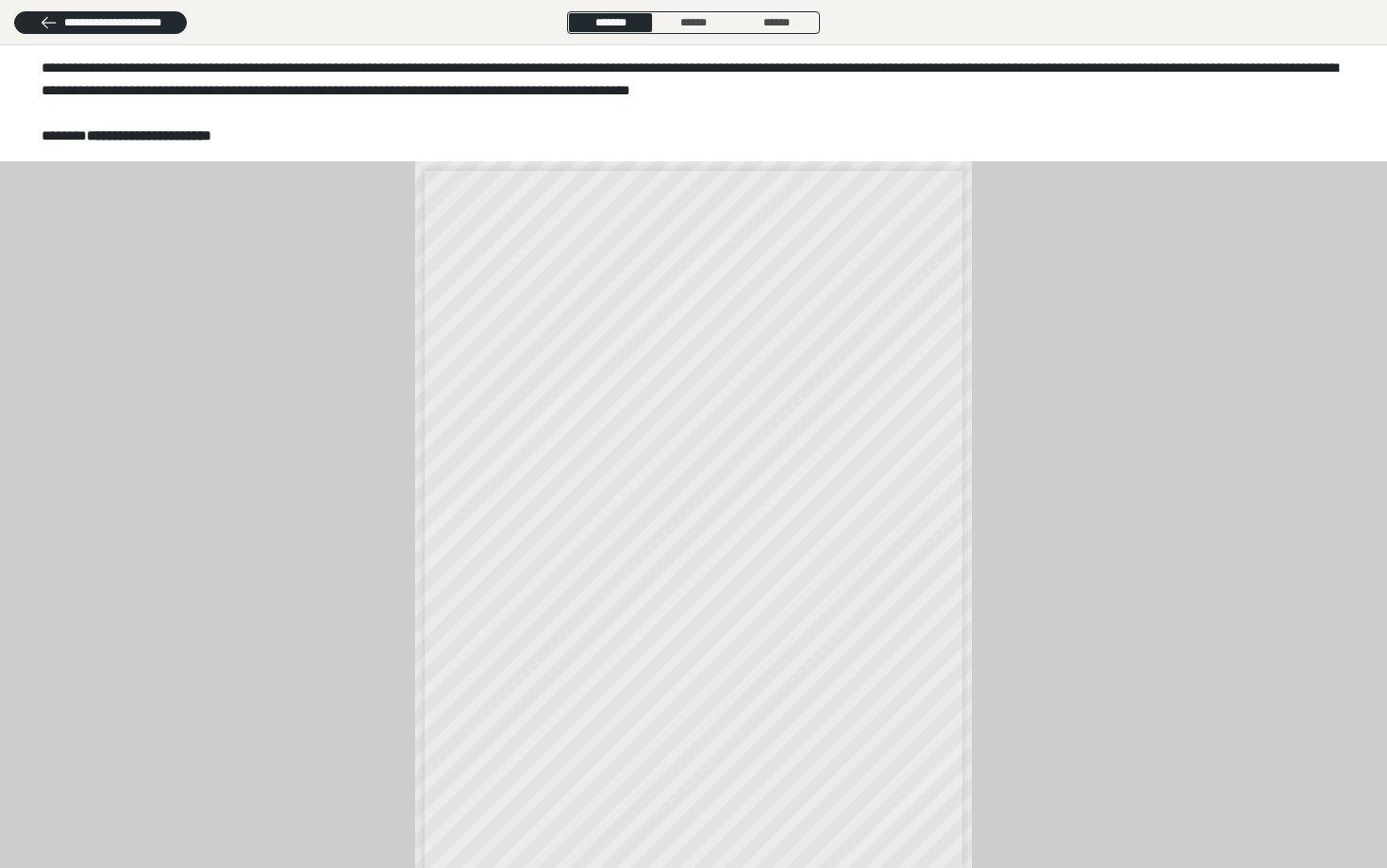 click at bounding box center (753, 961) 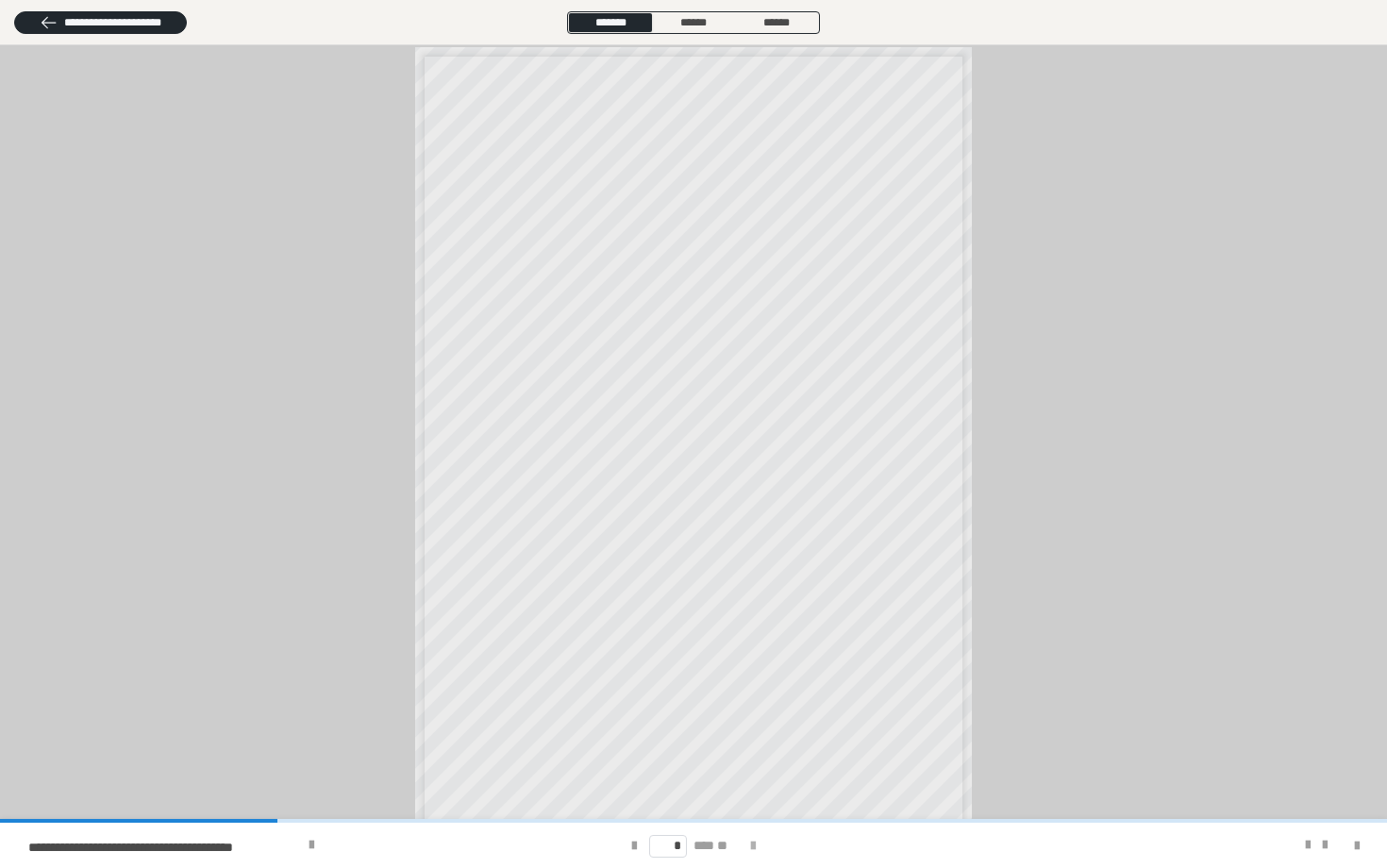 click at bounding box center [753, 846] 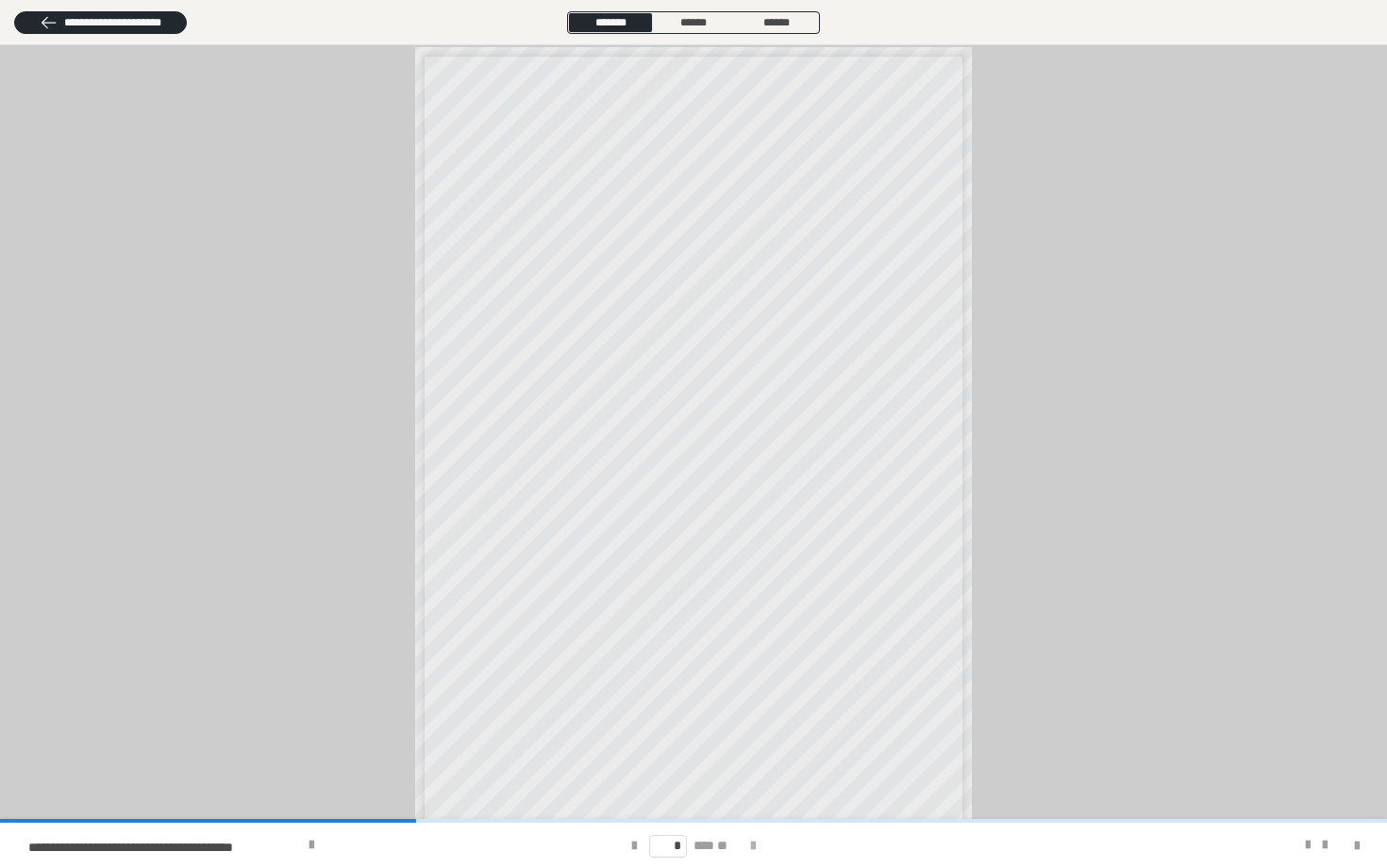 click at bounding box center (753, 846) 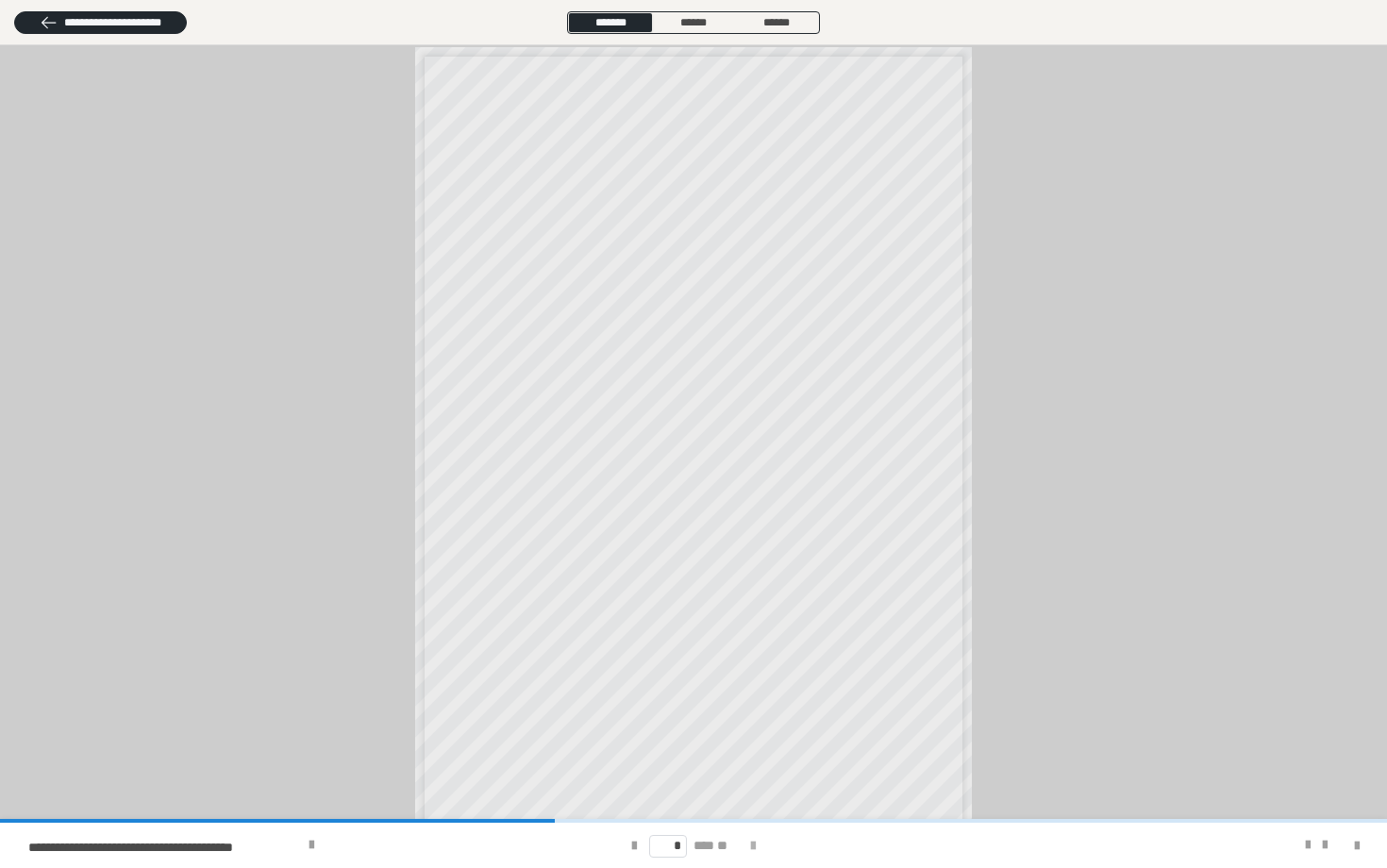 click at bounding box center (753, 846) 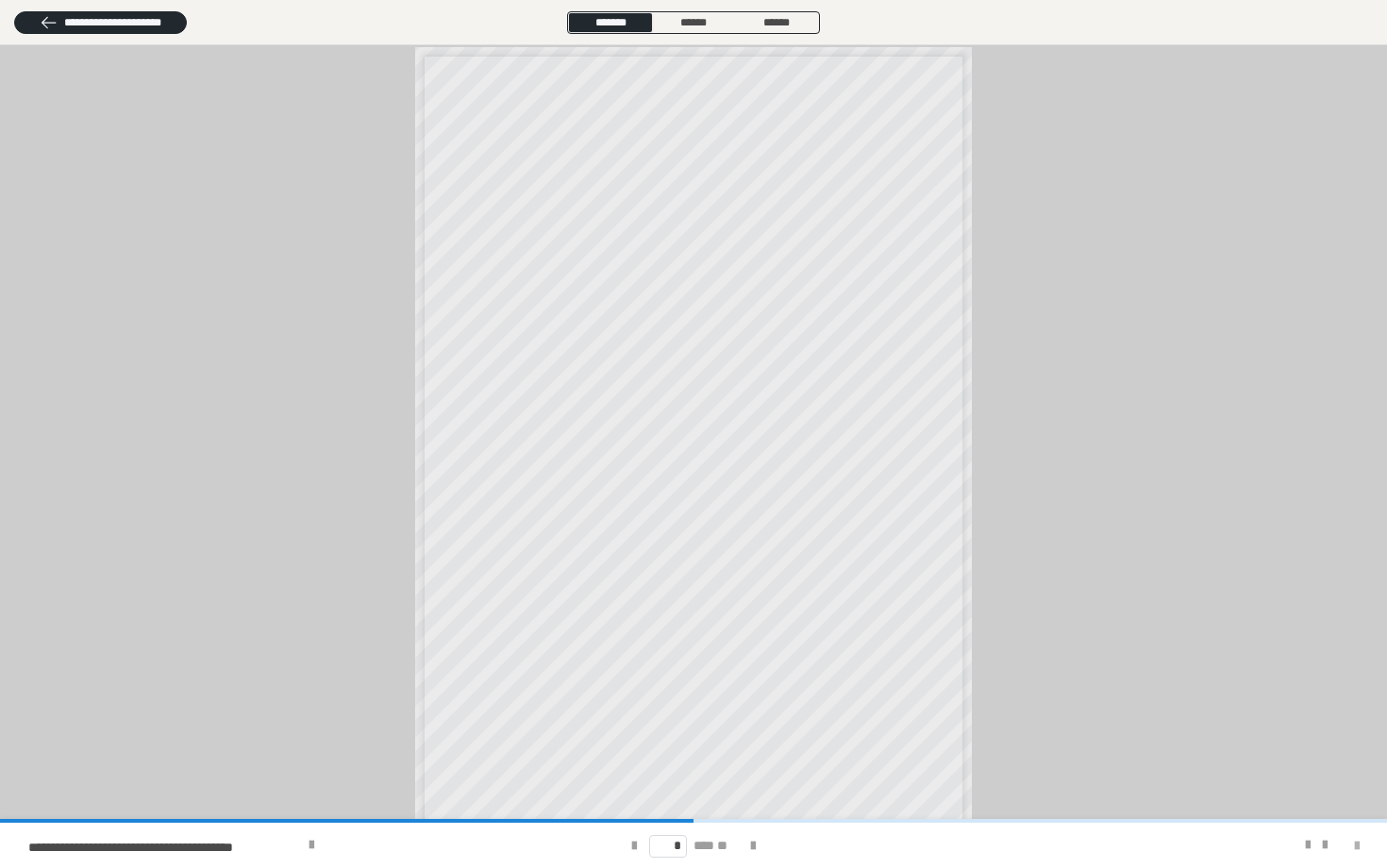 click at bounding box center [1357, 846] 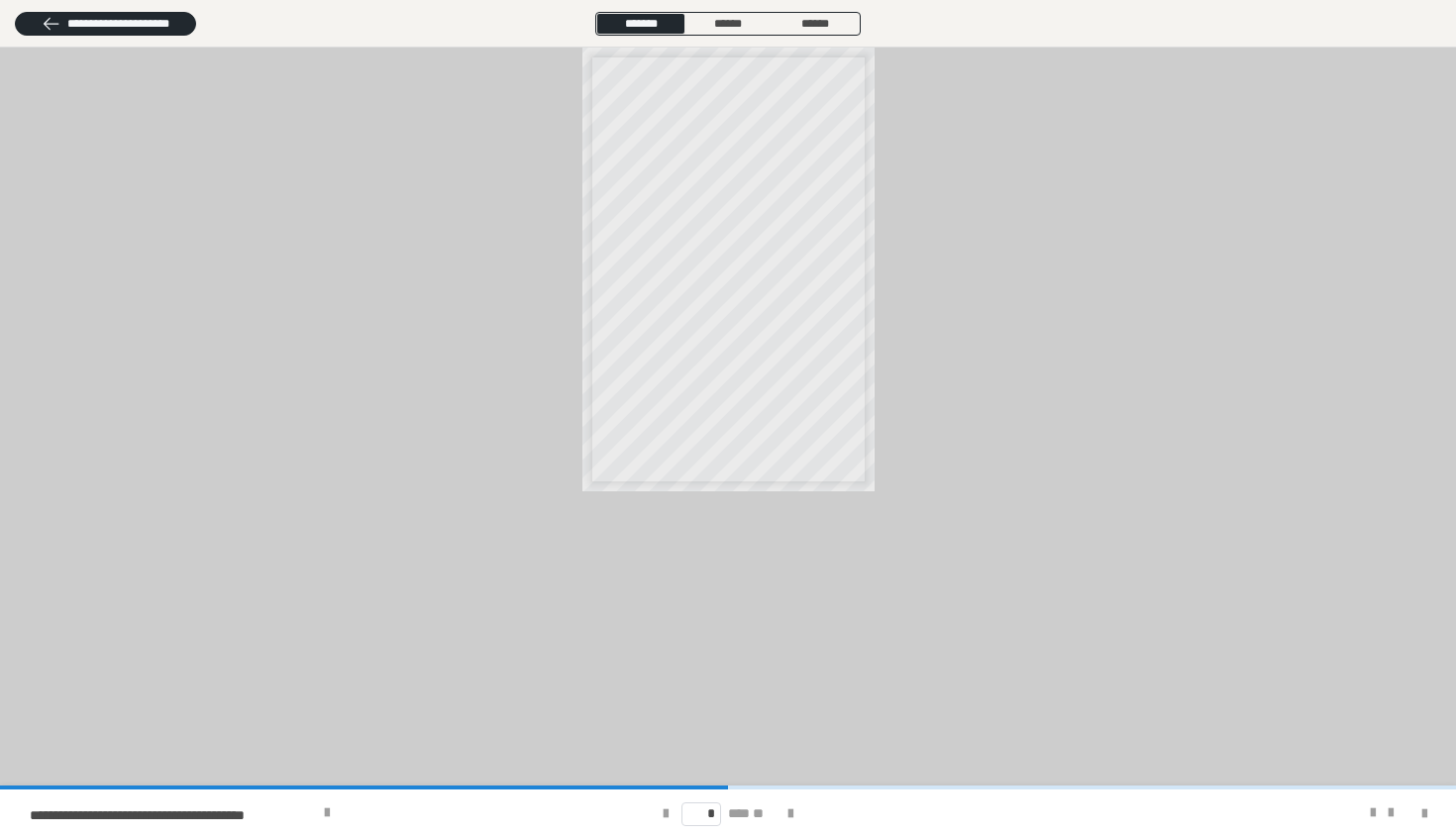 scroll, scrollTop: 2930, scrollLeft: 0, axis: vertical 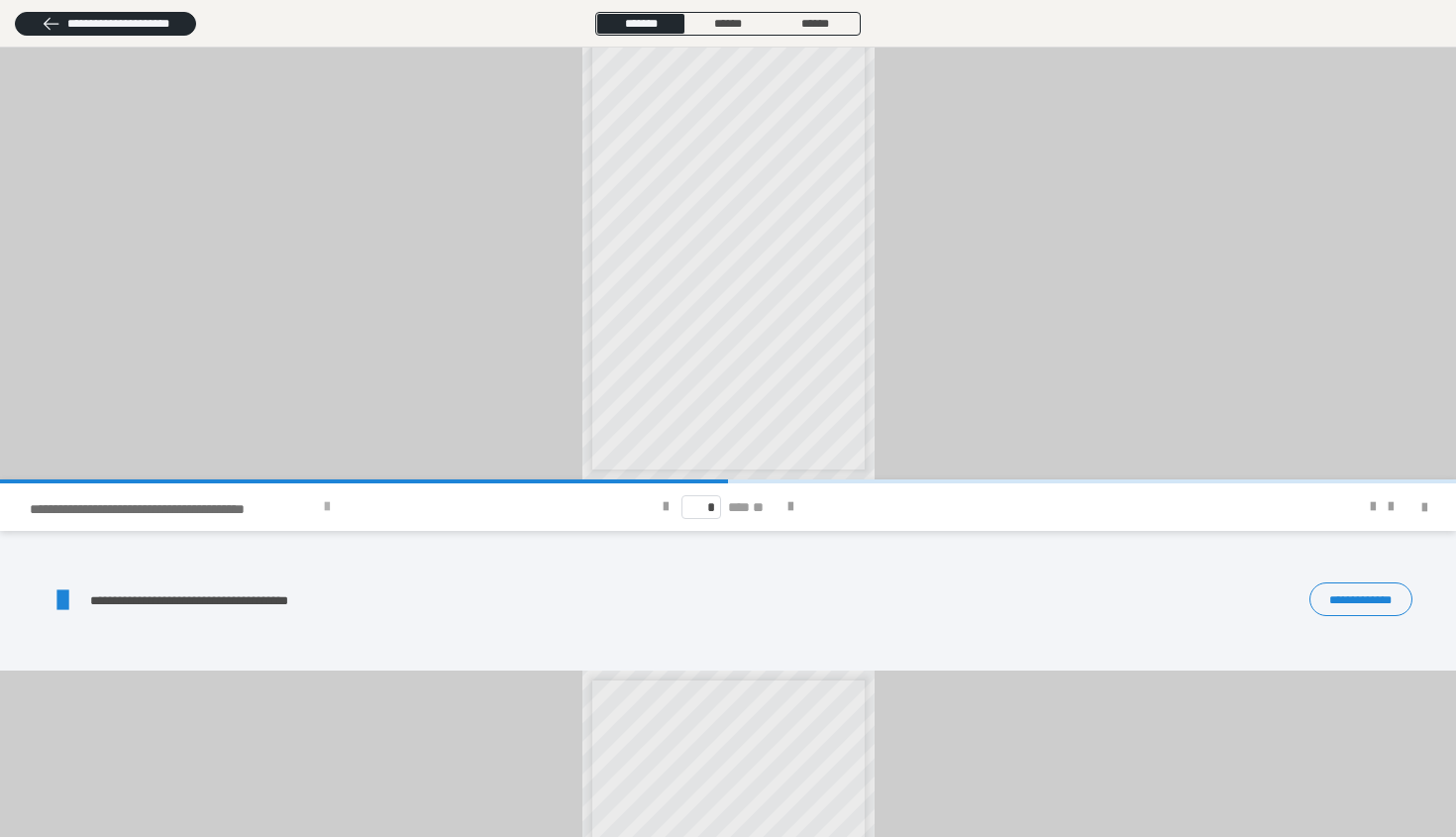 click at bounding box center (327, 507) 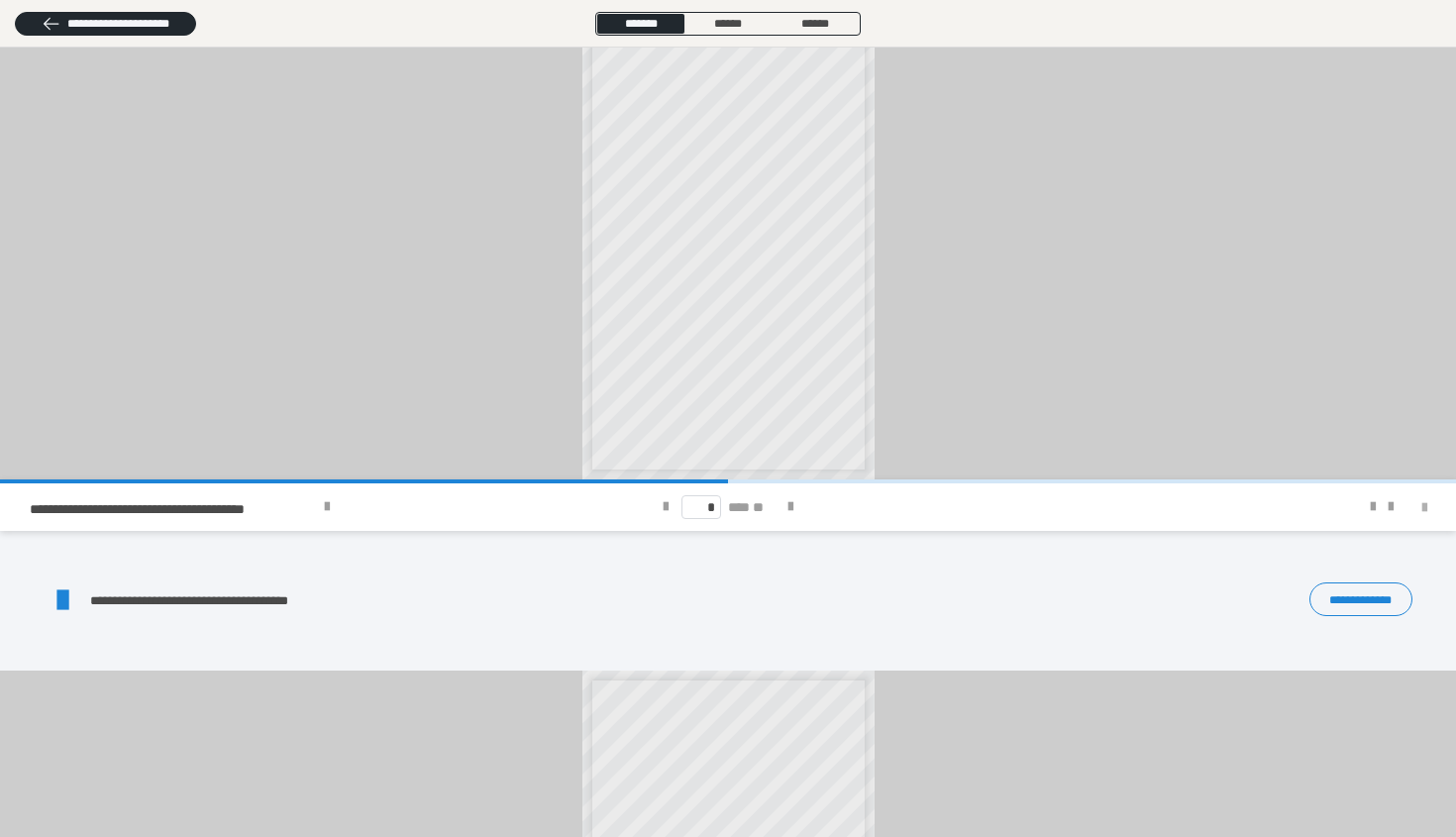 click at bounding box center [1424, 508] 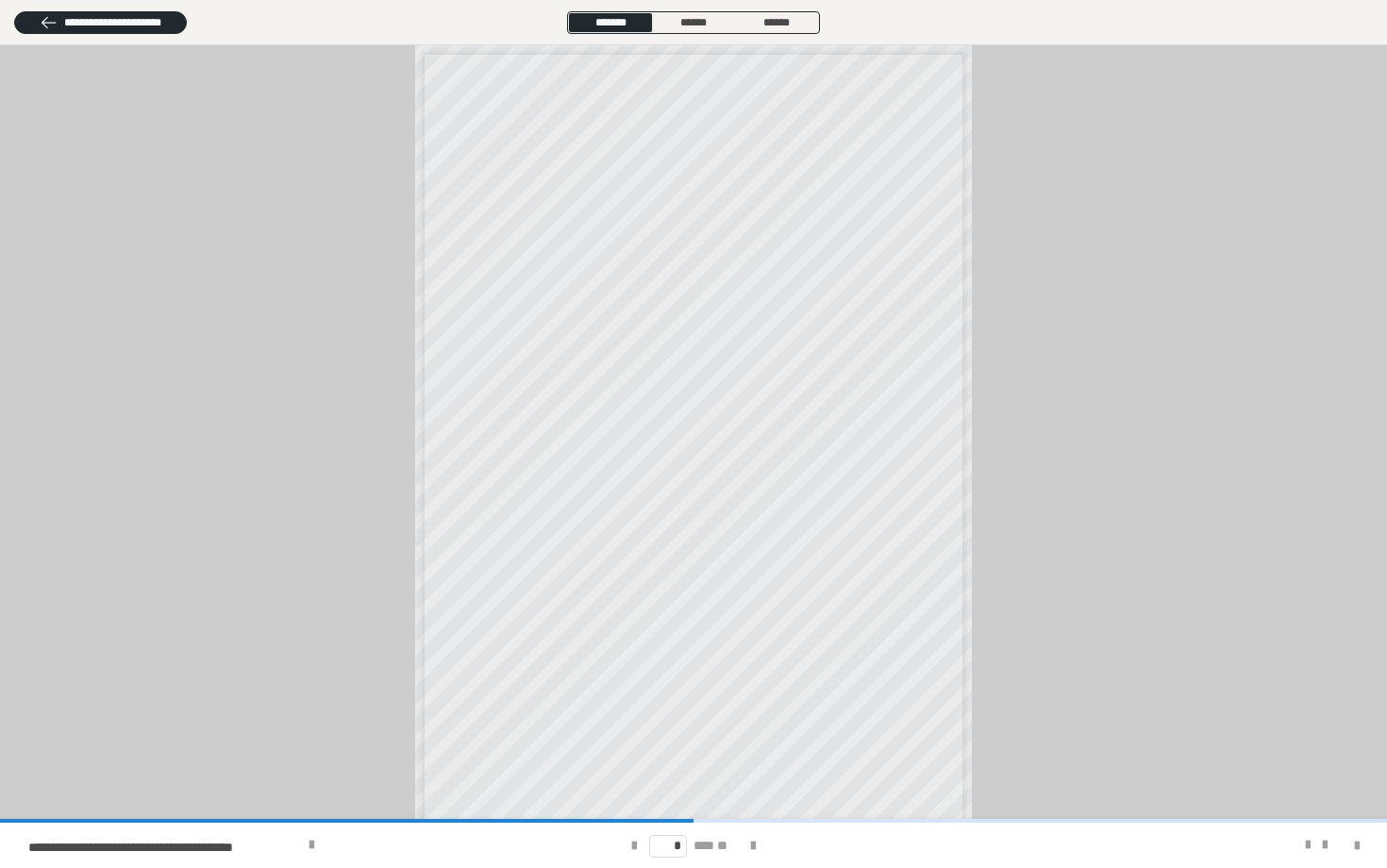 click on "**********" at bounding box center [668, 382] 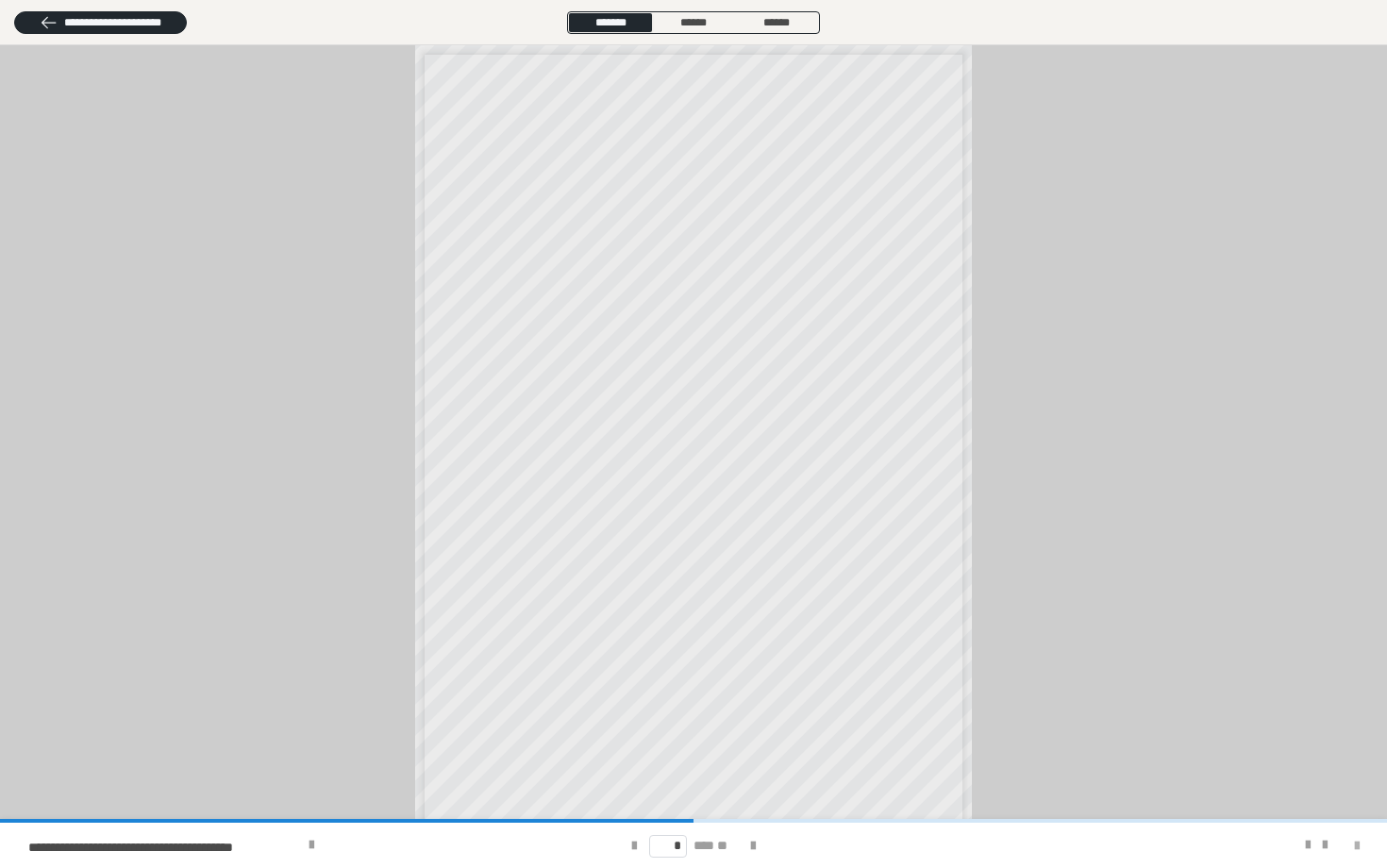click at bounding box center [1357, 846] 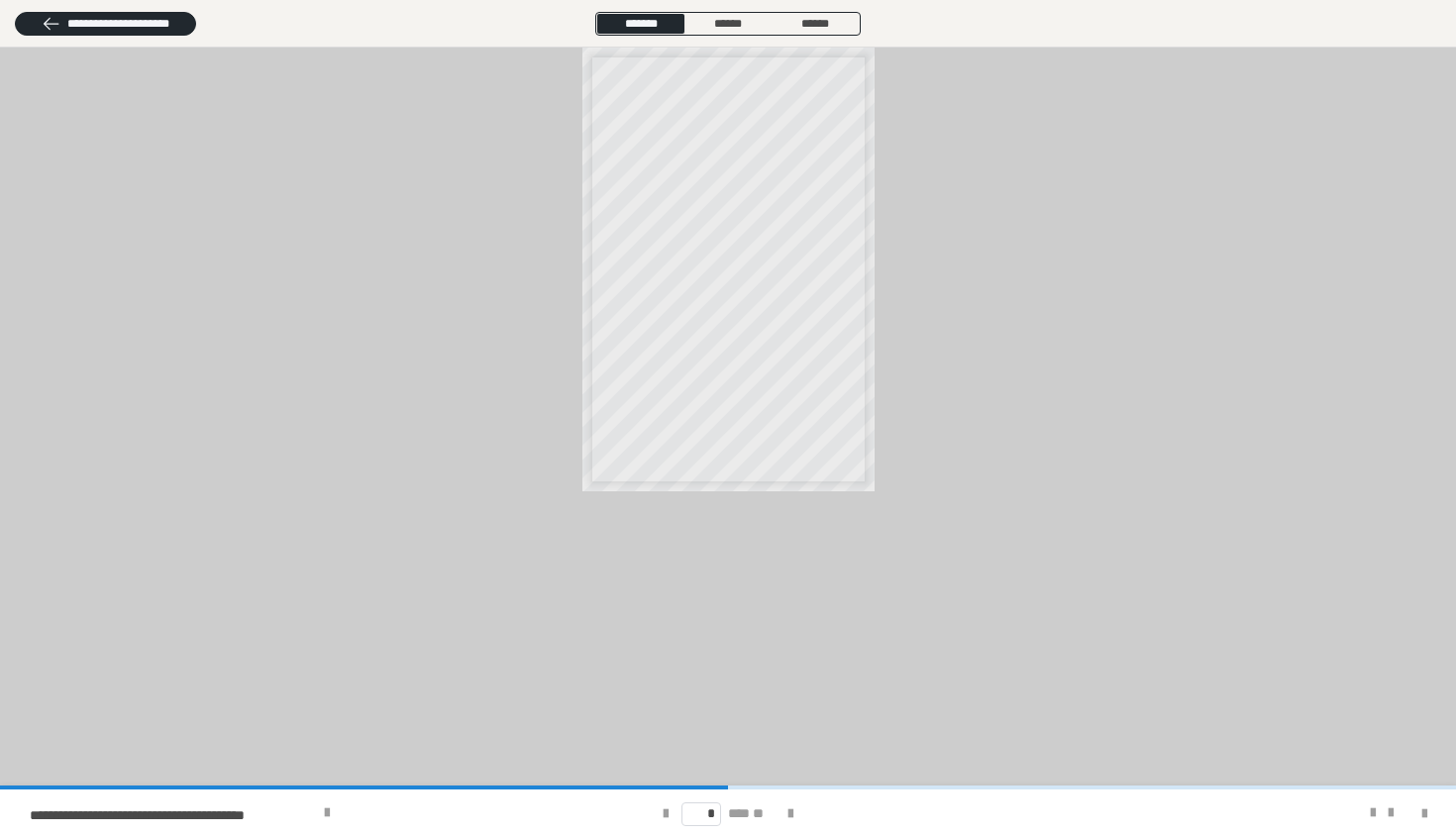 scroll, scrollTop: 3384, scrollLeft: 0, axis: vertical 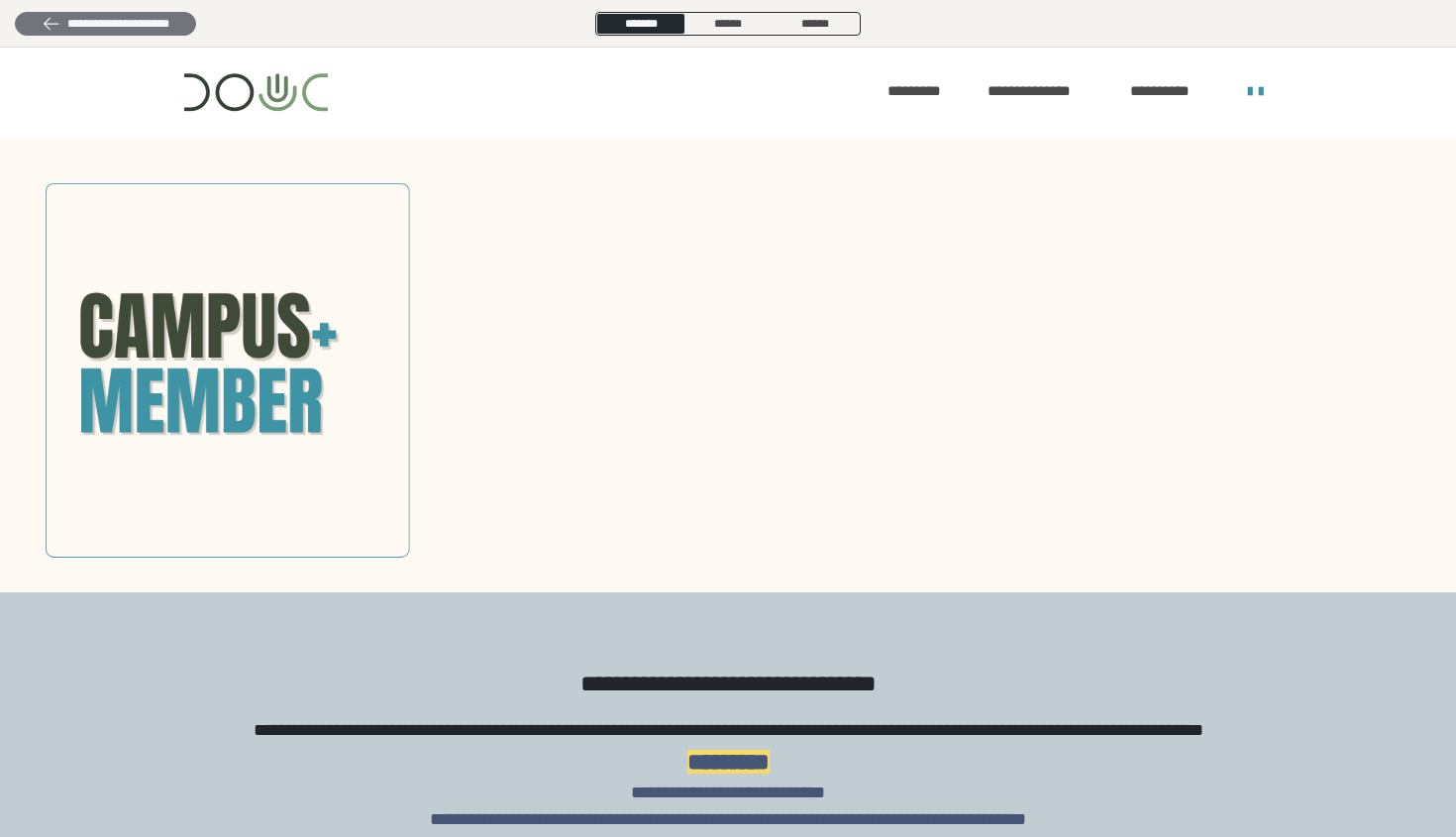click 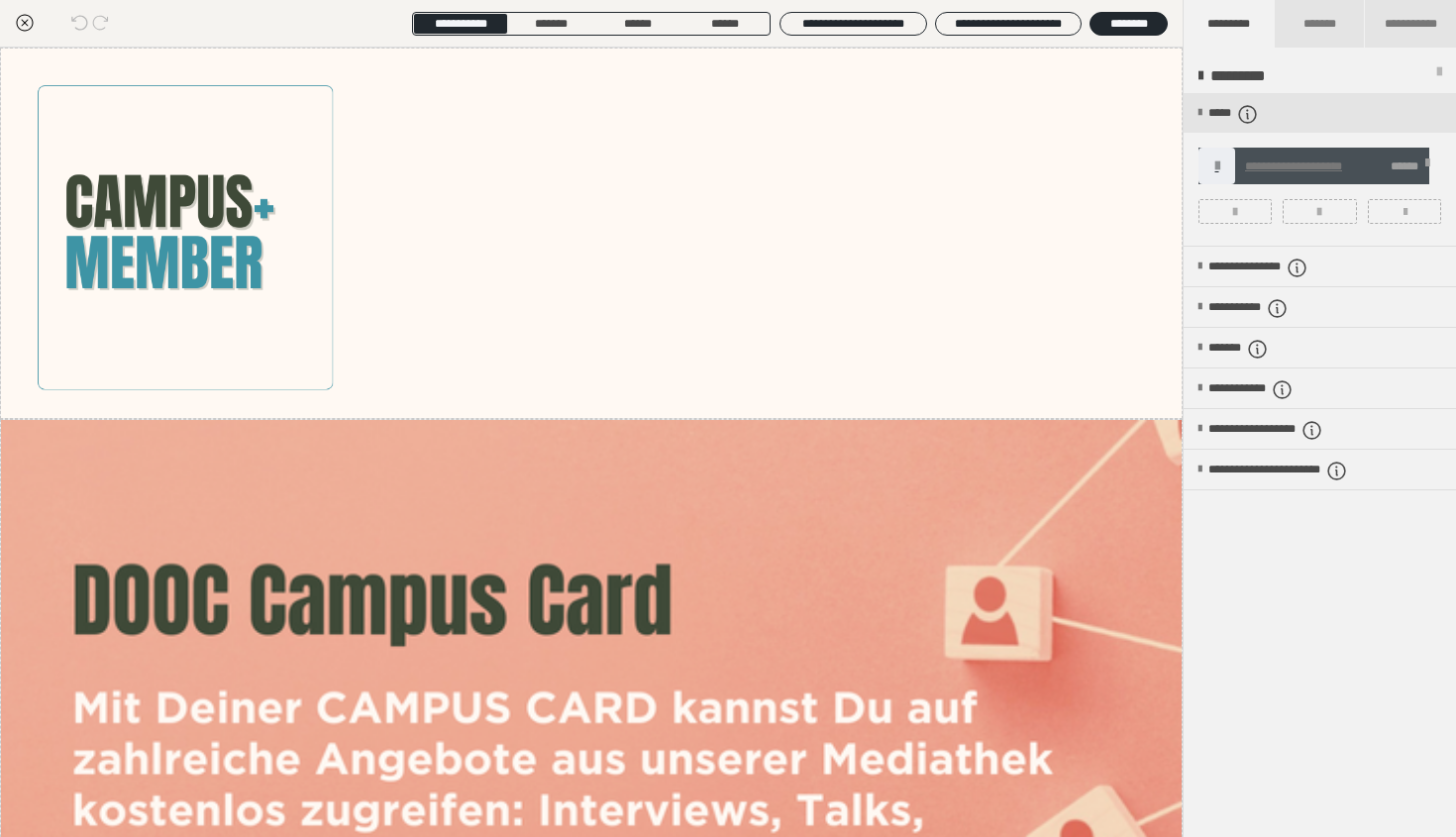 click 